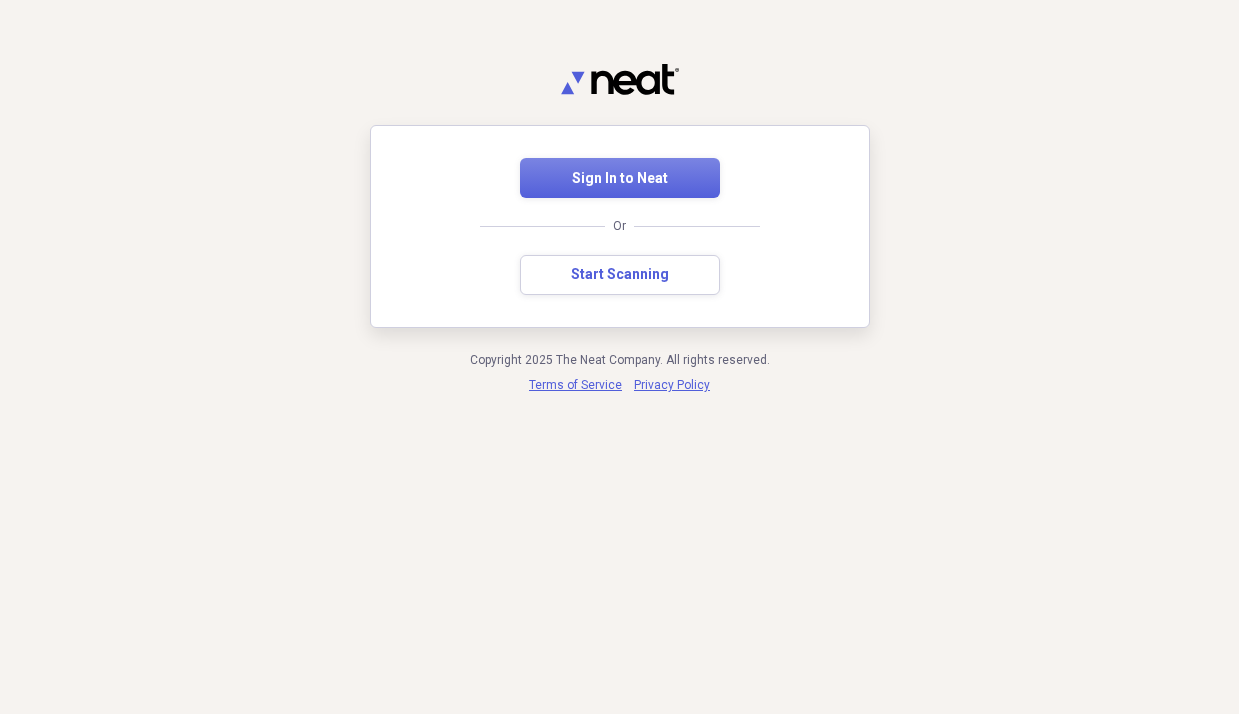 scroll, scrollTop: 0, scrollLeft: 0, axis: both 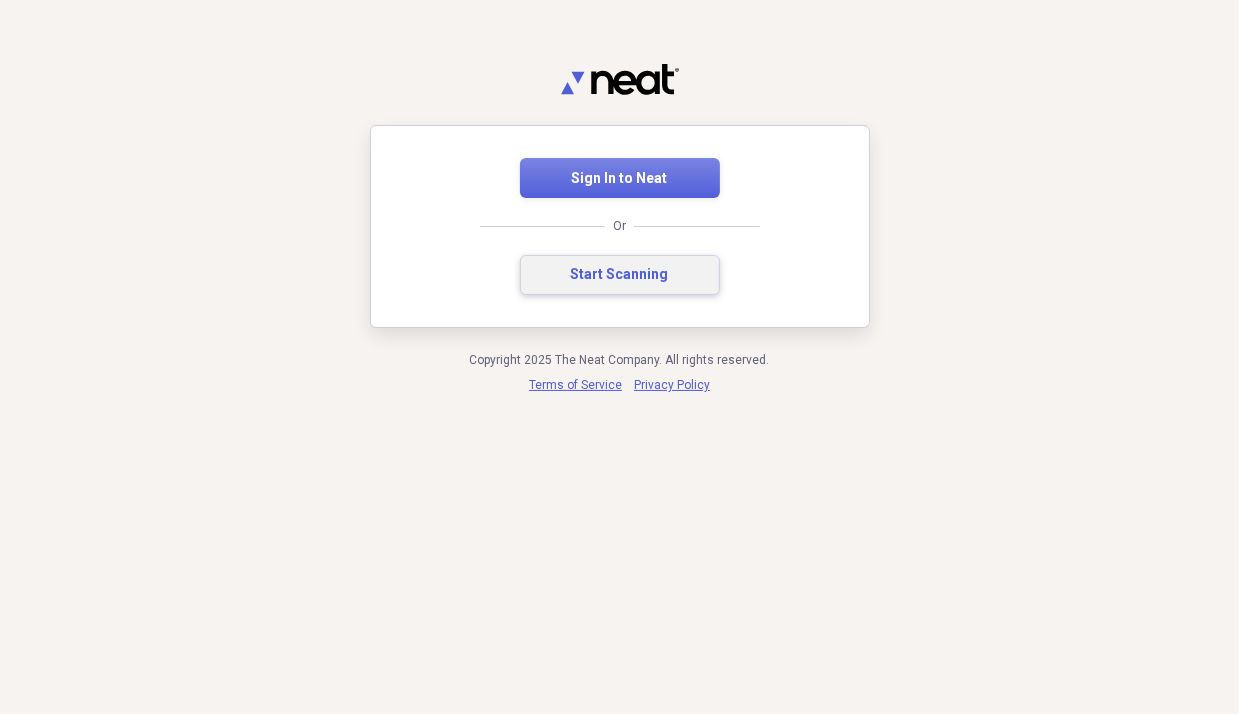 click on "Start Scanning" at bounding box center (620, 275) 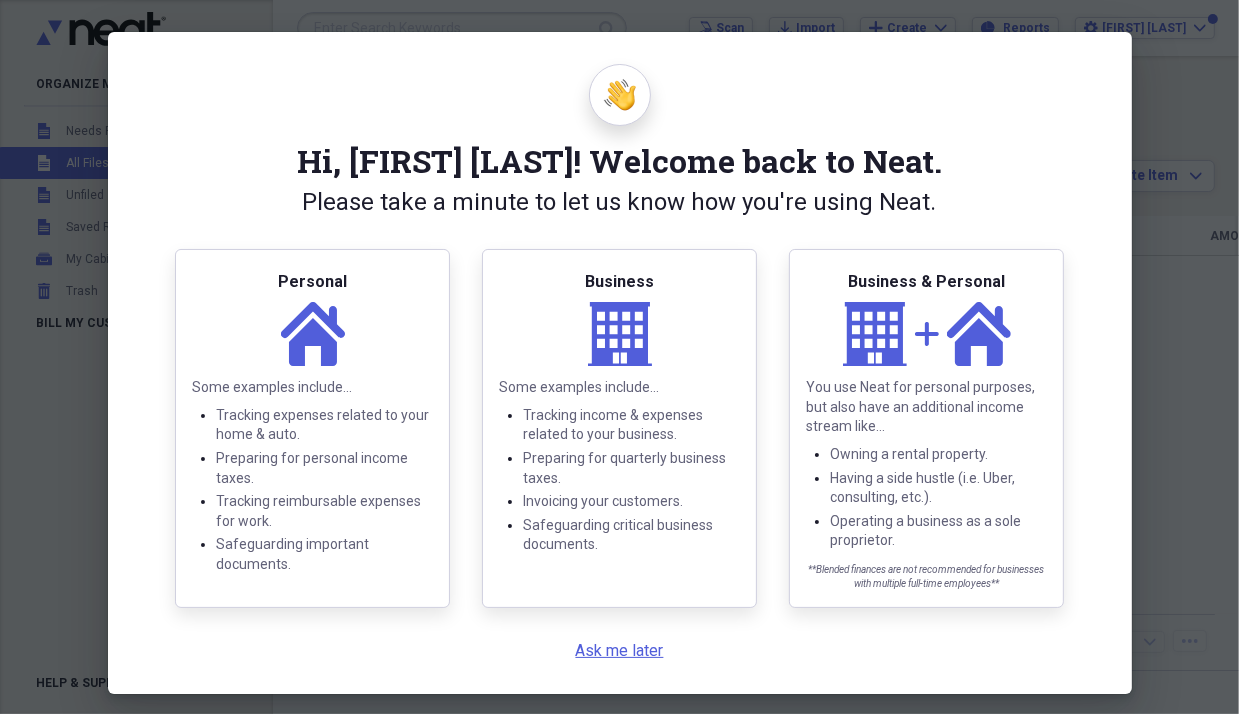 click on "Hi, [FIRST] [LAST]! Welcome back to Neat. Please take a minute to let us know how you're using Neat. Personal personal Some examples include... Tracking expenses related to your home & auto. Preparing for personal income taxes. Tracking reimbursable expenses for work. Safeguarding important documents. Business business Some examples include... Tracking income & expenses related to your business. Preparing for quarterly business taxes. Invoicing your customers. Safeguarding critical business documents. Business & Personal business plus personal You use Neat for personal purposes, but also have an additional income stream like... Owning a rental property. Having a side hustle (i.e. Uber, consulting, etc.). Operating a business as a sole proprietor. **Blended finances are not recommended for businesses with multiple full-time employees** Ask me later" at bounding box center [620, 363] 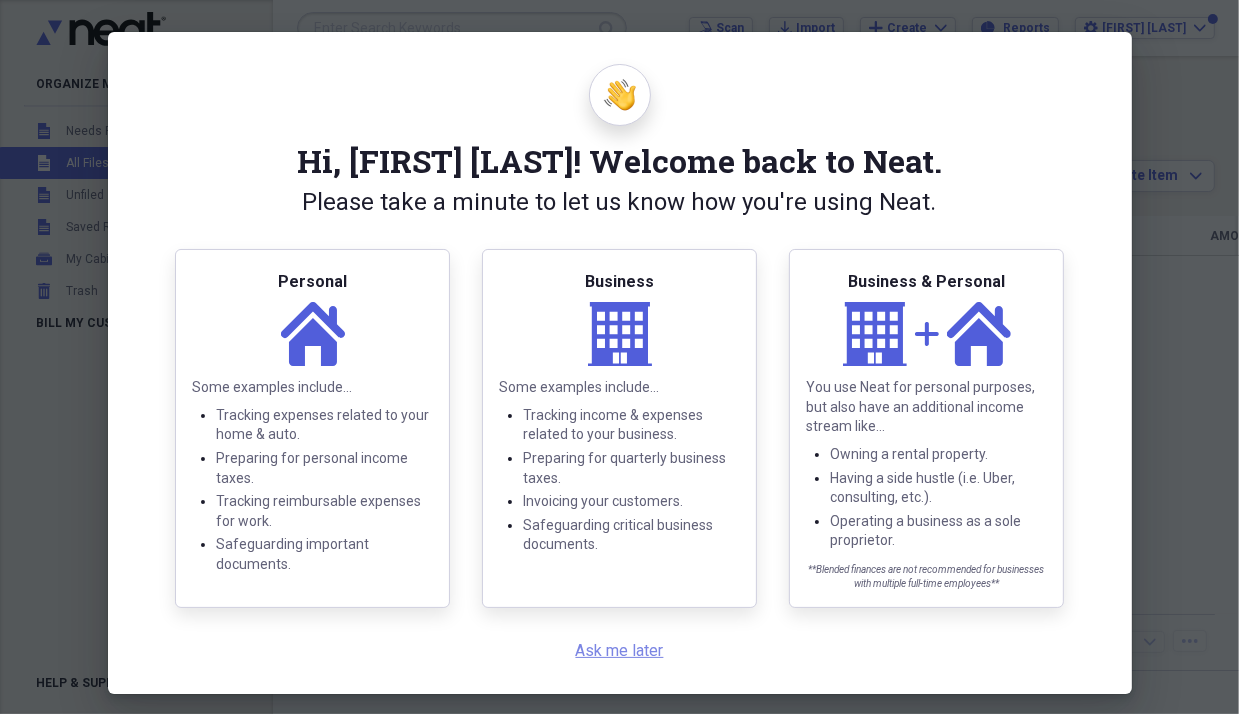click on "Ask me later" at bounding box center (620, 650) 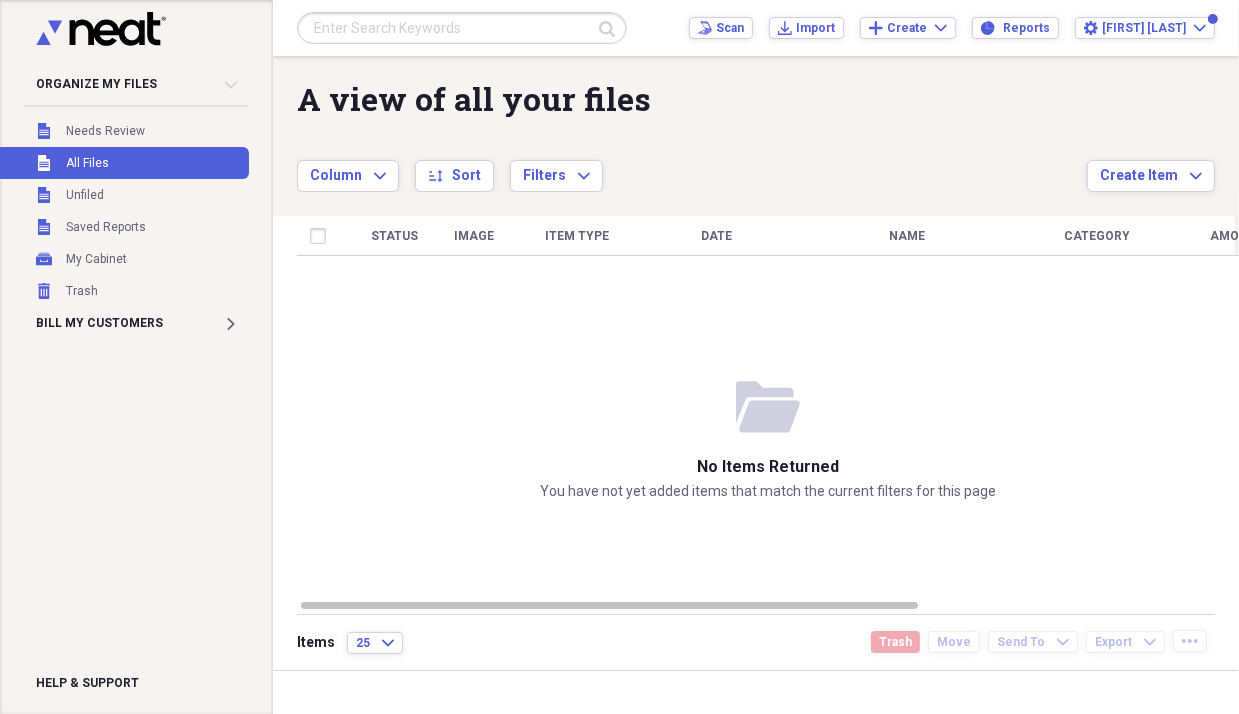 click on "Unfiled All Files" at bounding box center [122, 163] 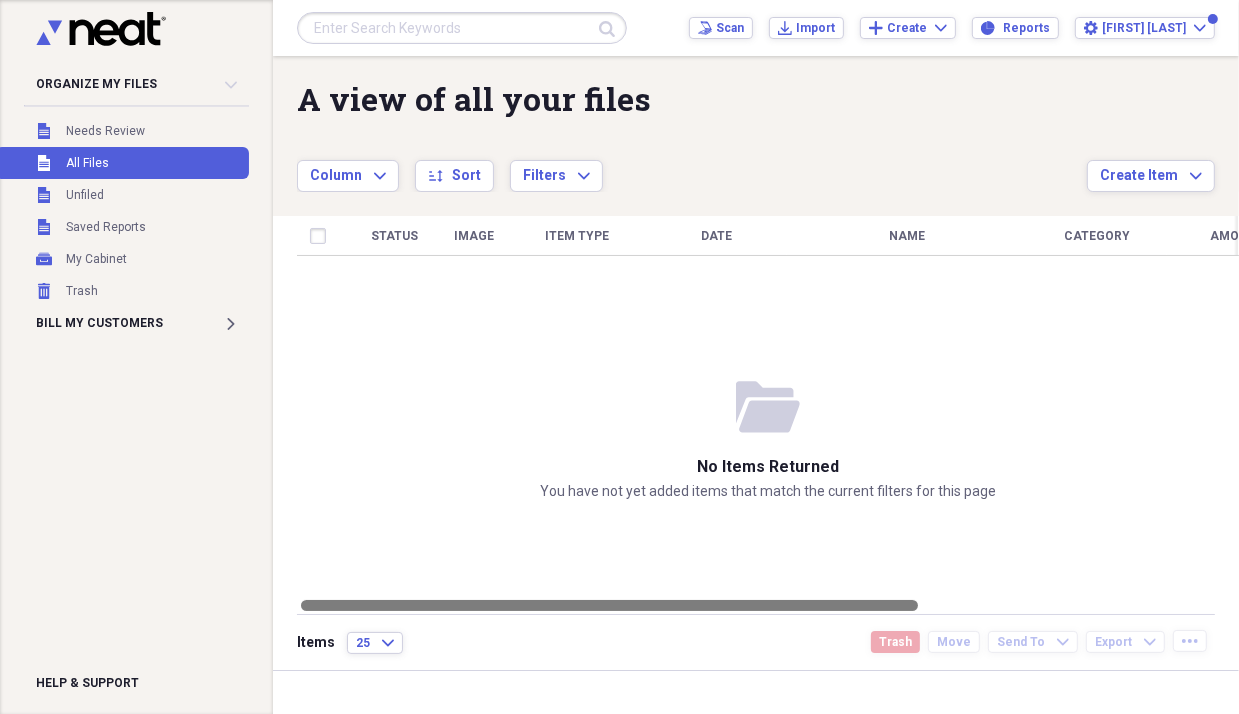 drag, startPoint x: 684, startPoint y: 605, endPoint x: 496, endPoint y: 526, distance: 203.92401 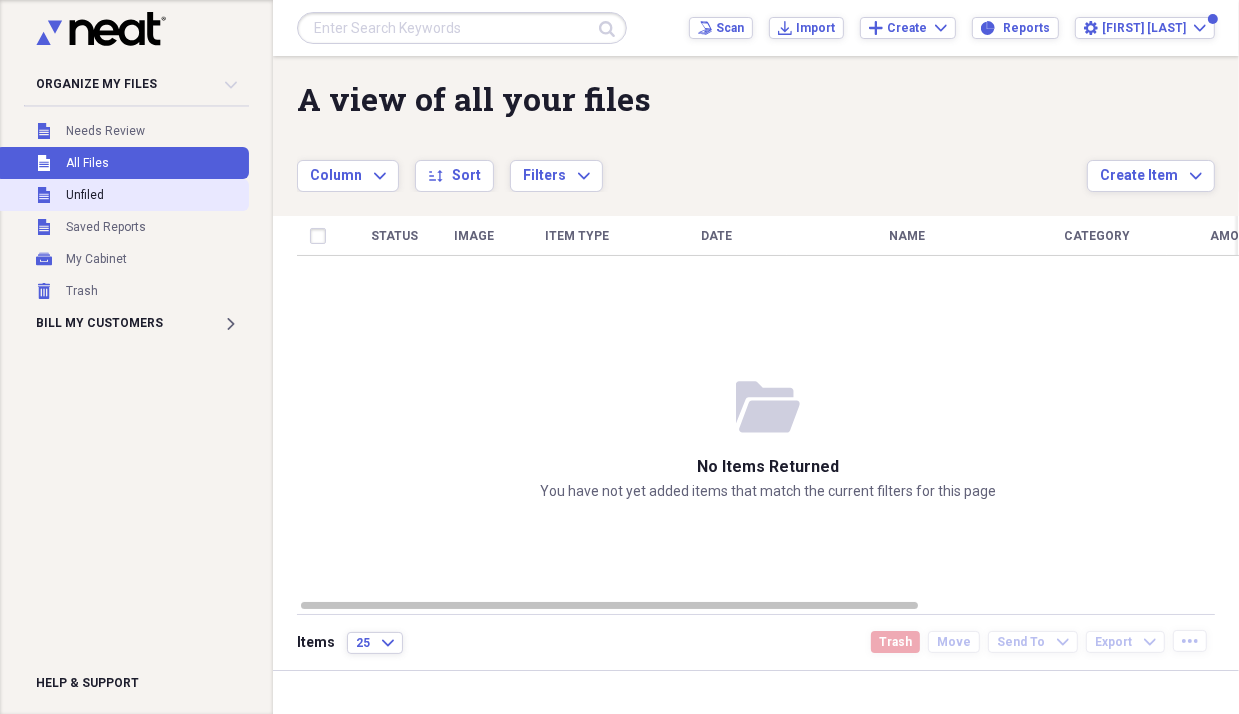 click on "Unfiled" at bounding box center (85, 195) 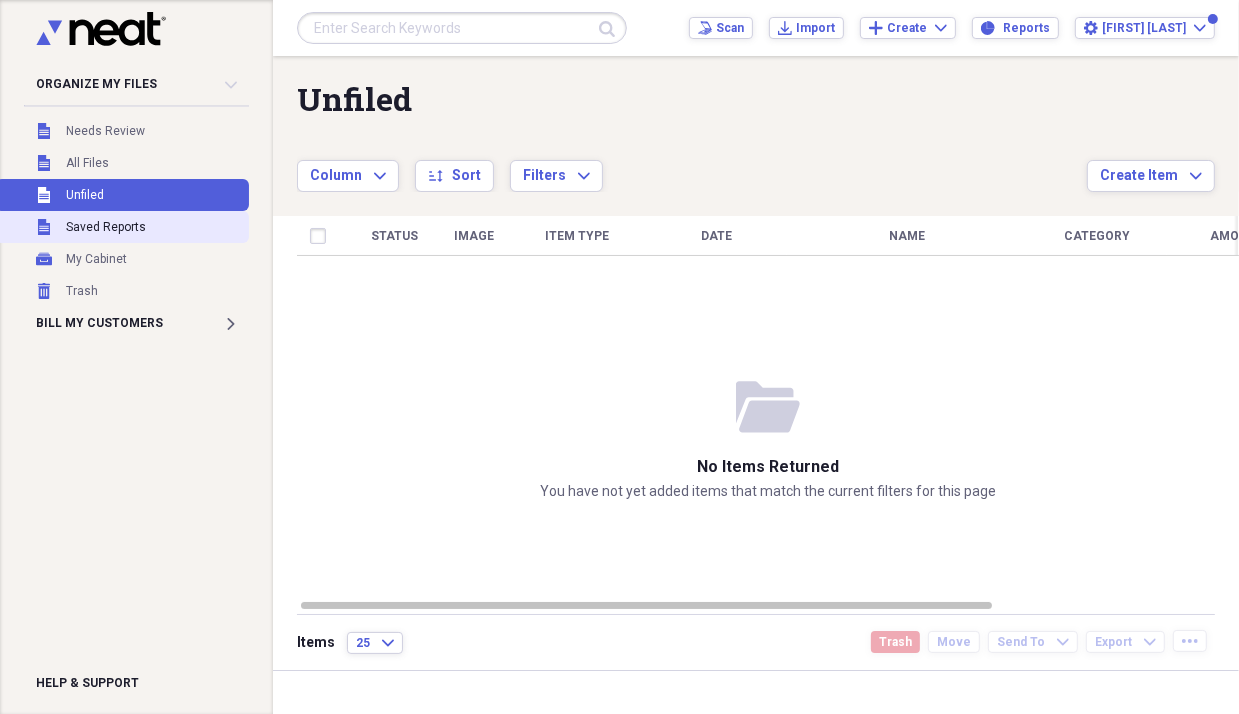 click on "Saved Reports" at bounding box center [106, 227] 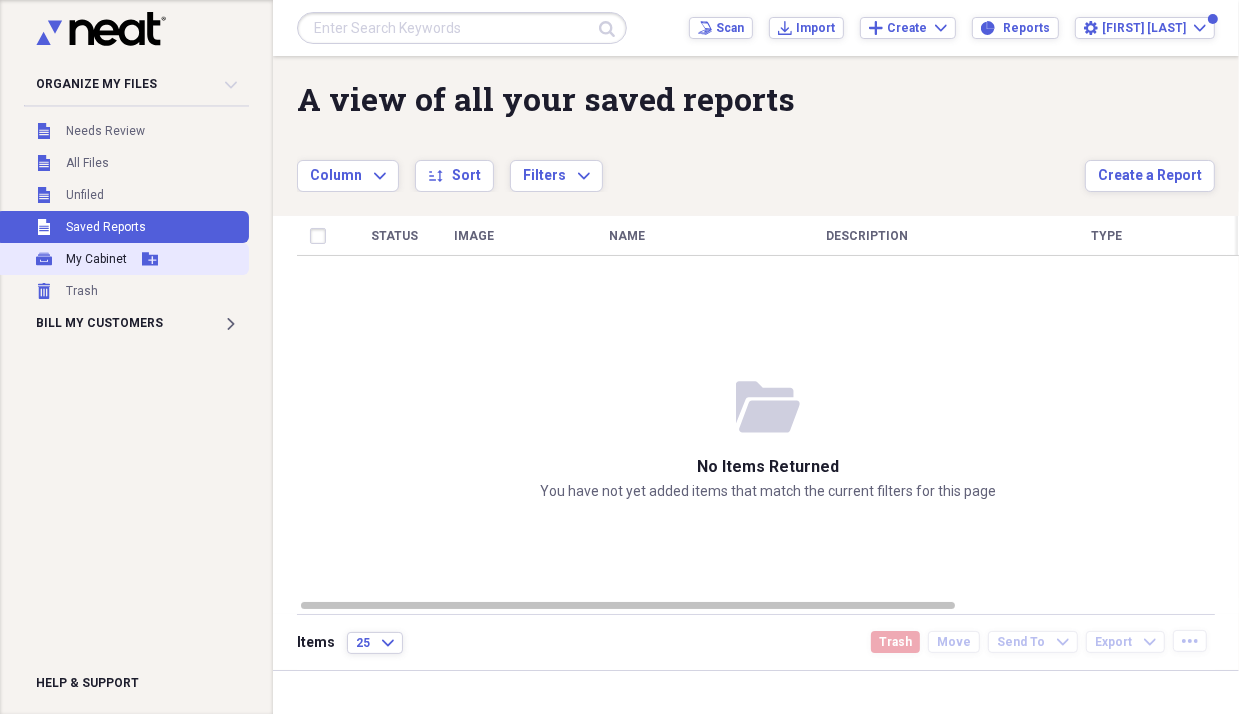 click on "My Cabinet" at bounding box center (96, 259) 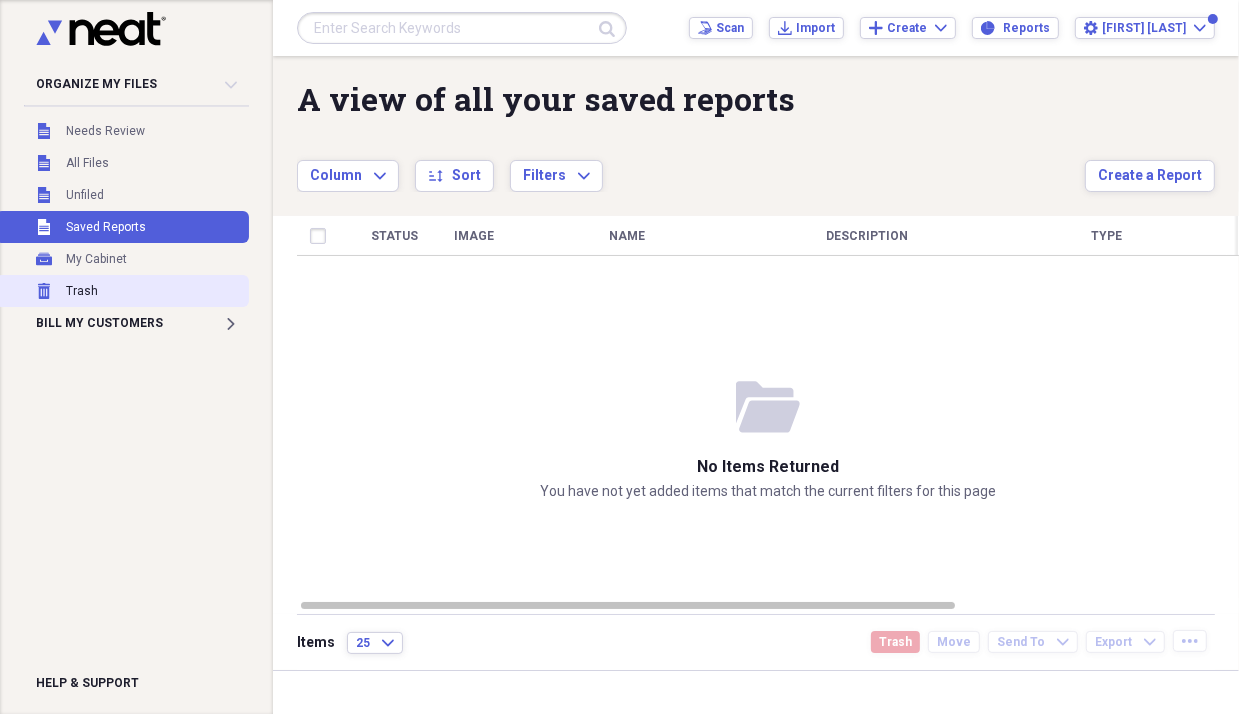 click on "Trash" at bounding box center (82, 291) 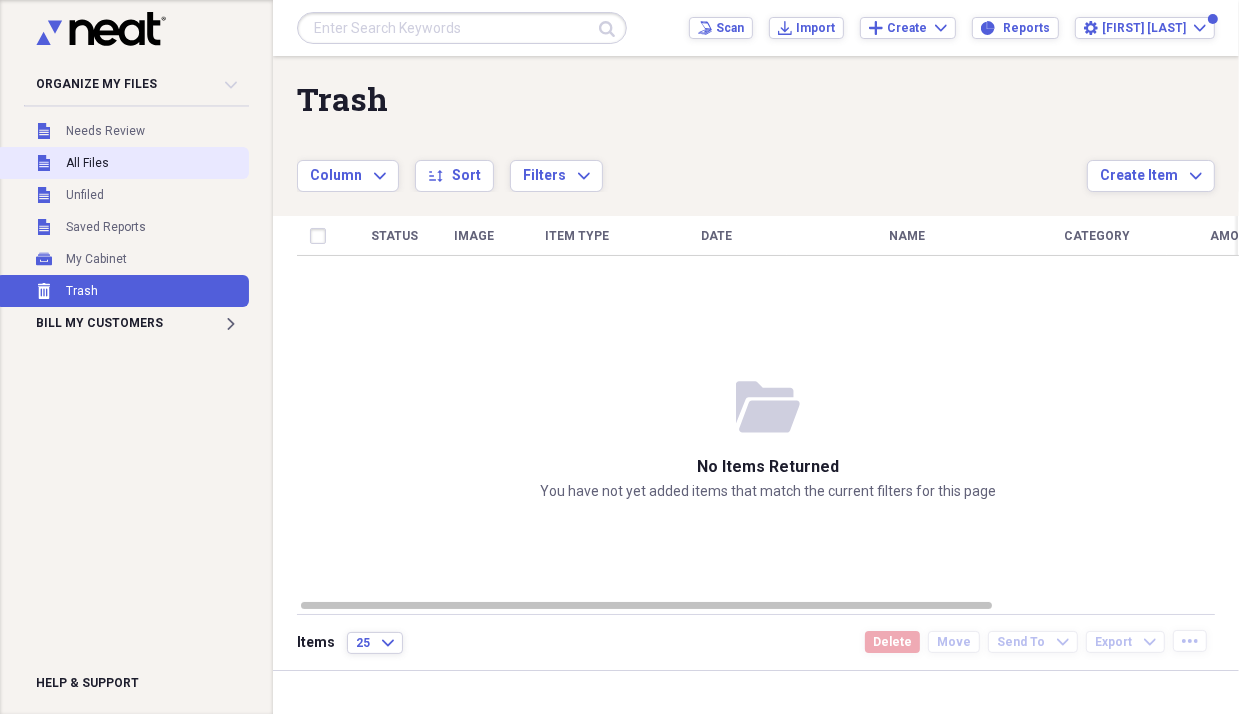 click on "All Files" at bounding box center [87, 163] 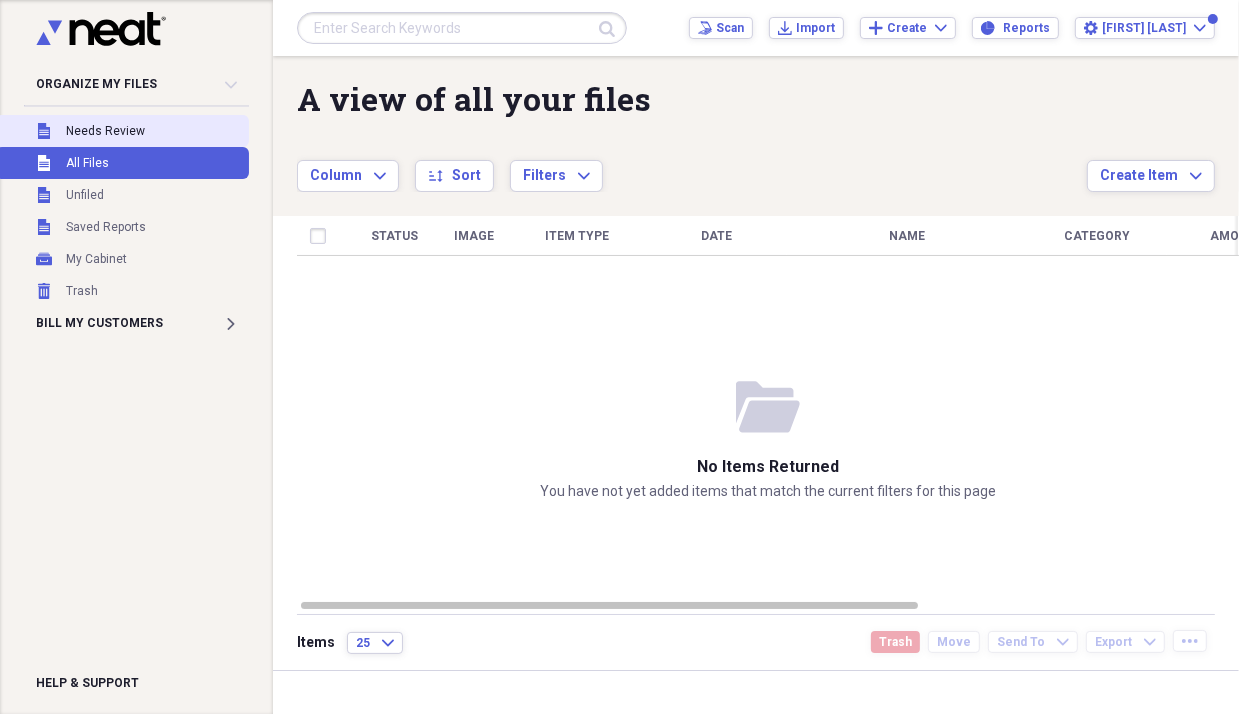 click on "Needs Review" at bounding box center [105, 131] 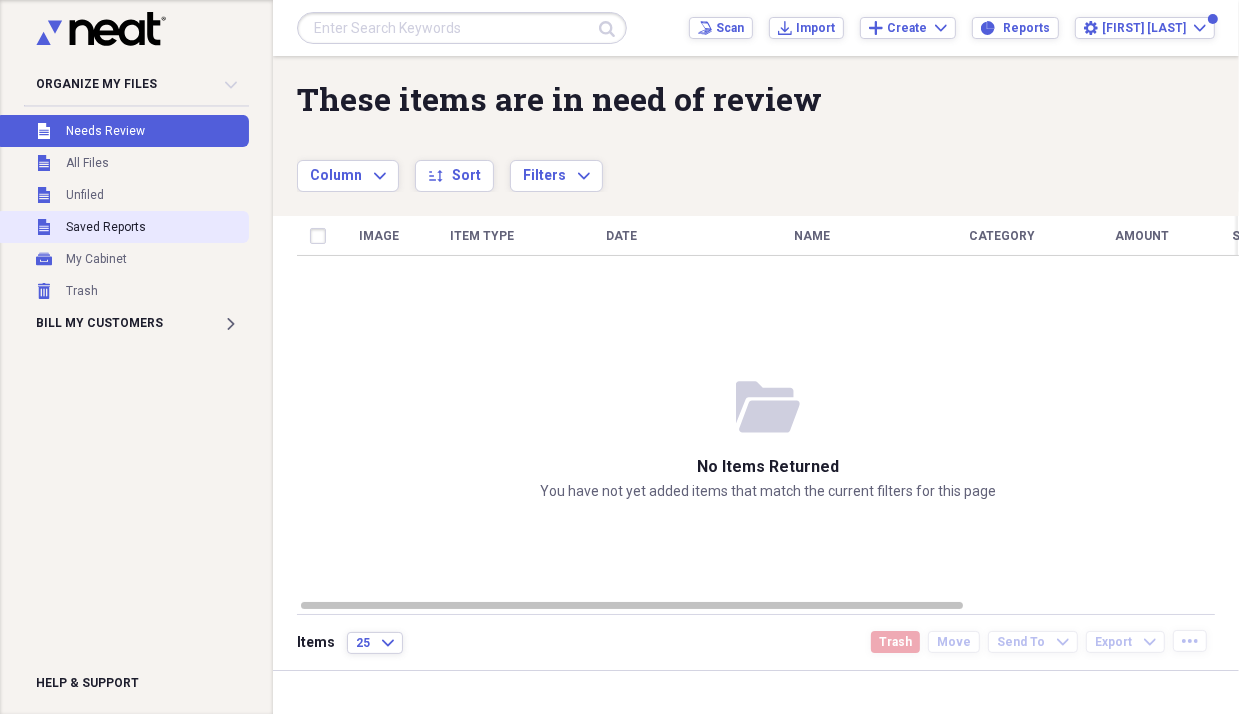 click on "Unfiled Saved Reports" at bounding box center [122, 227] 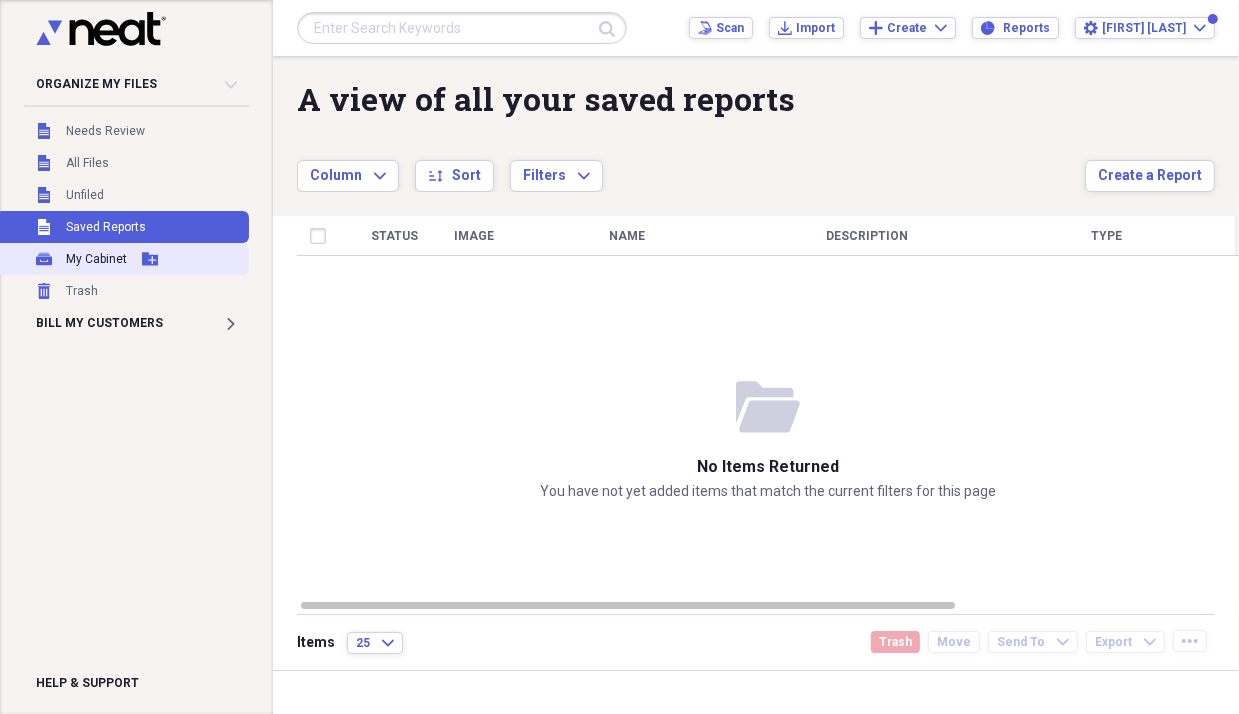 click on "My Cabinet" at bounding box center [96, 259] 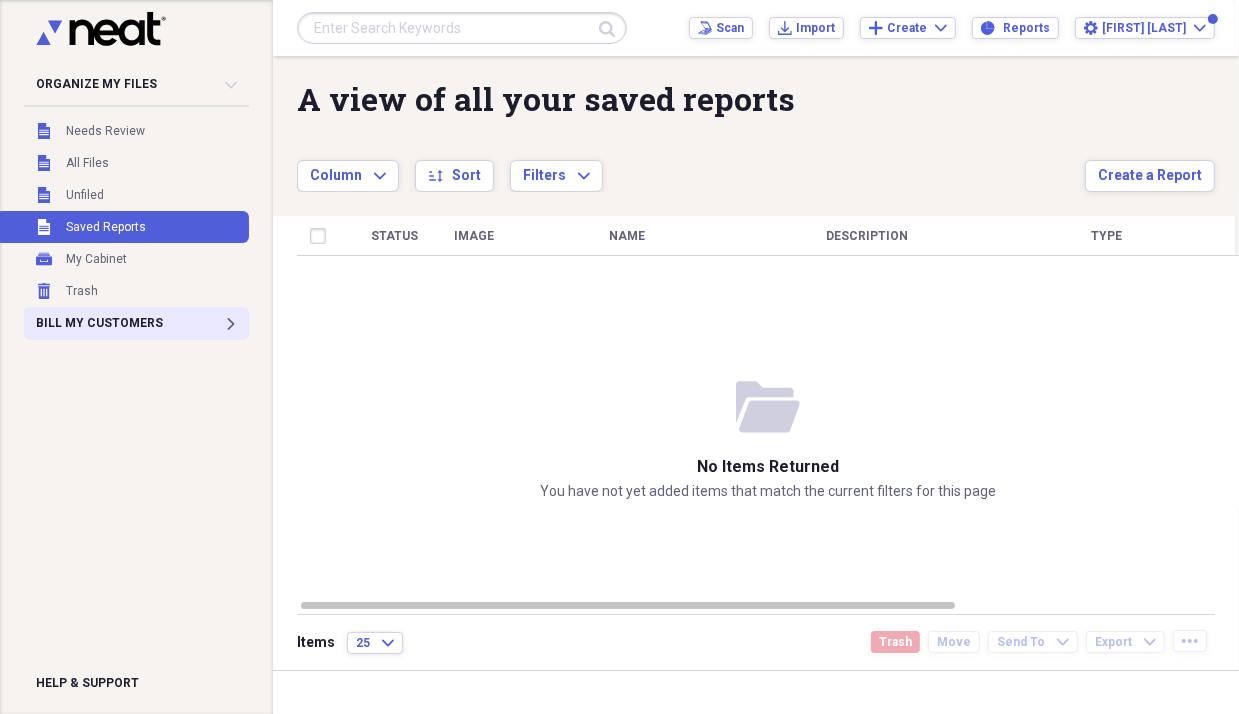 click on "Bill My Customers Expand" at bounding box center [136, 323] 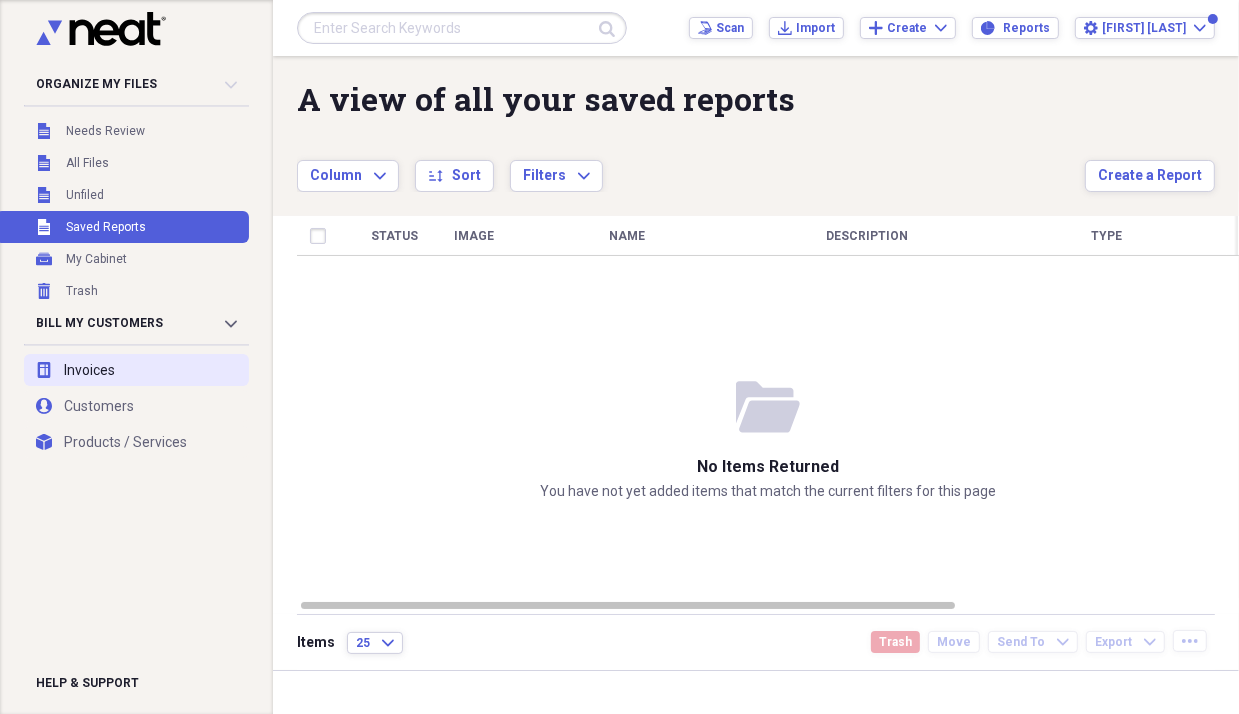 click on "invoices Invoices" at bounding box center [136, 370] 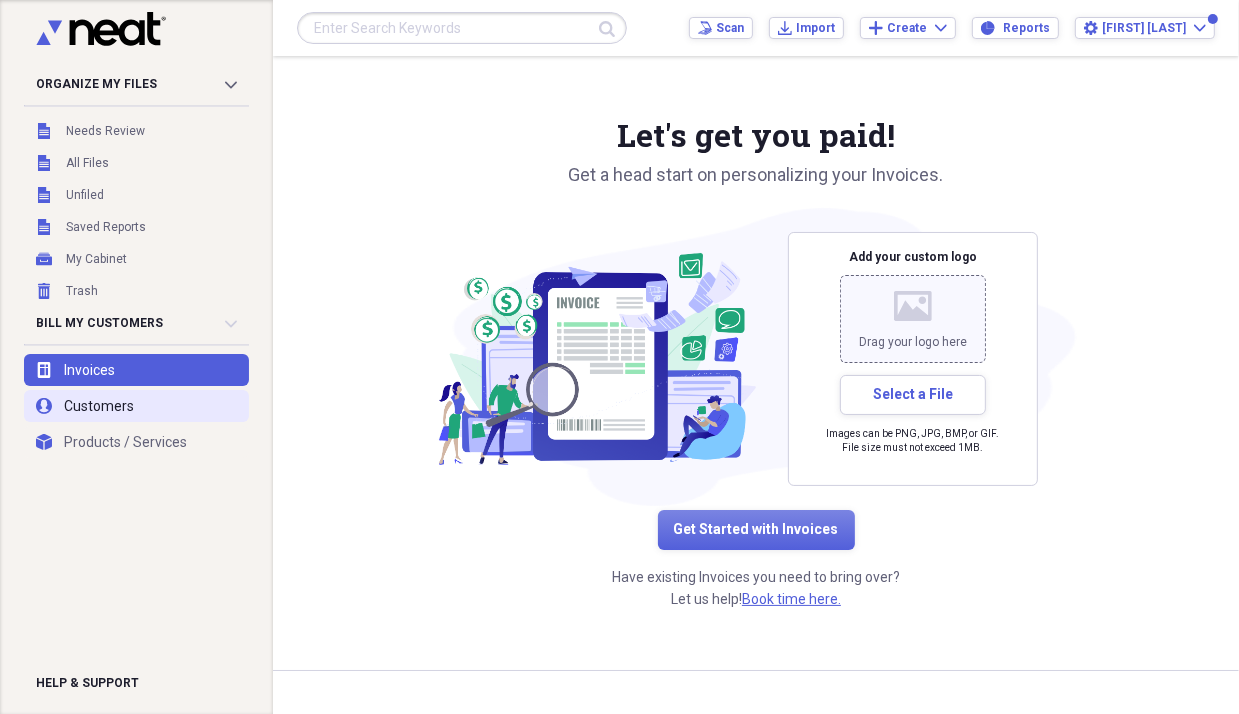 click on "user Customers" at bounding box center (136, 406) 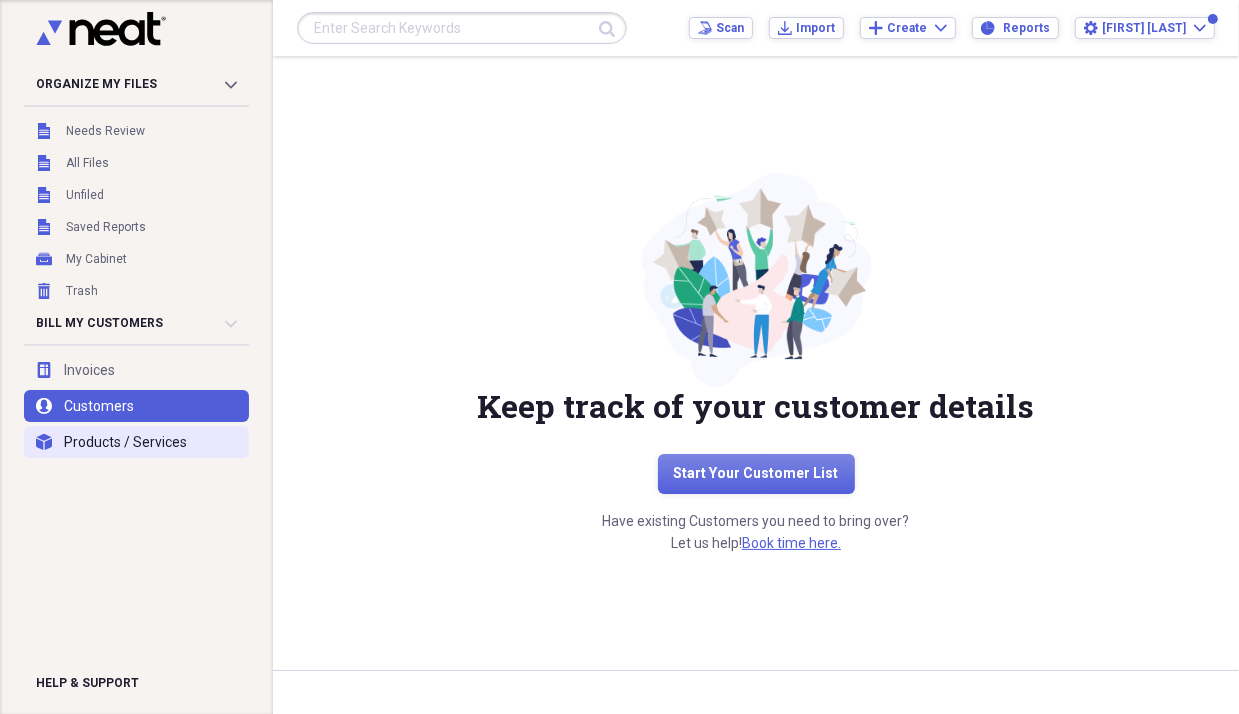 click on "products Products / Services" at bounding box center [136, 442] 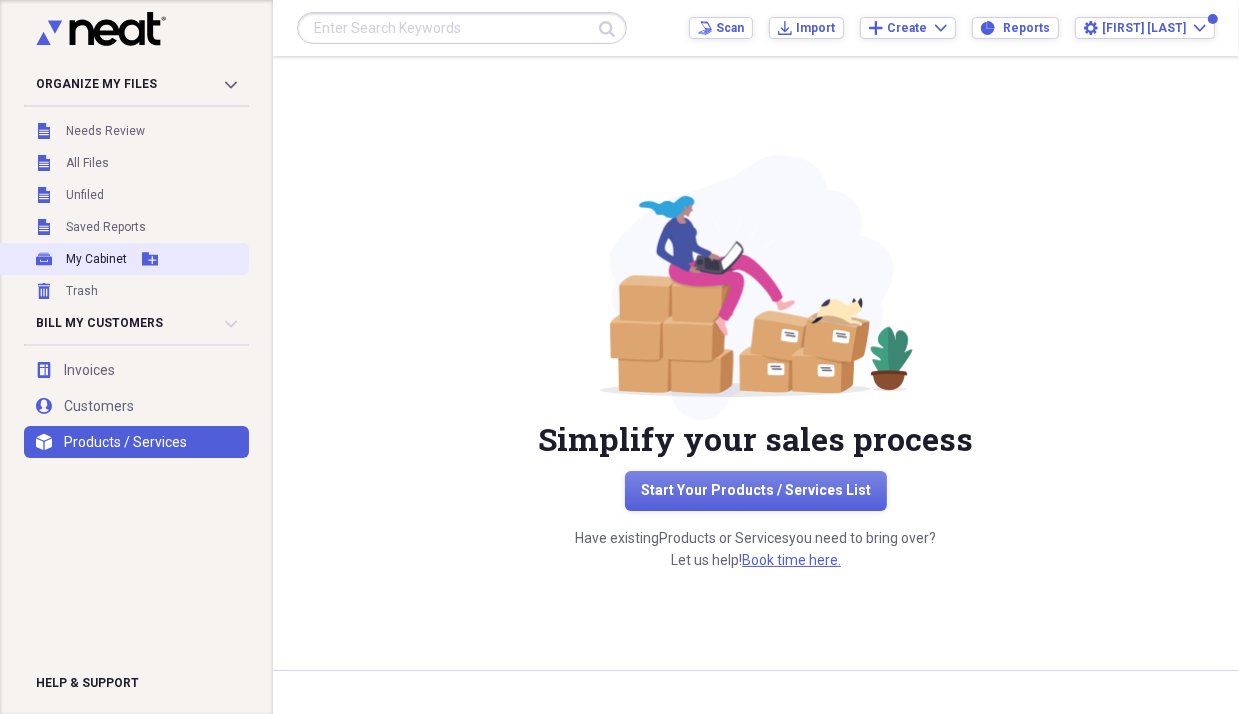 click on "My Cabinet" at bounding box center [96, 259] 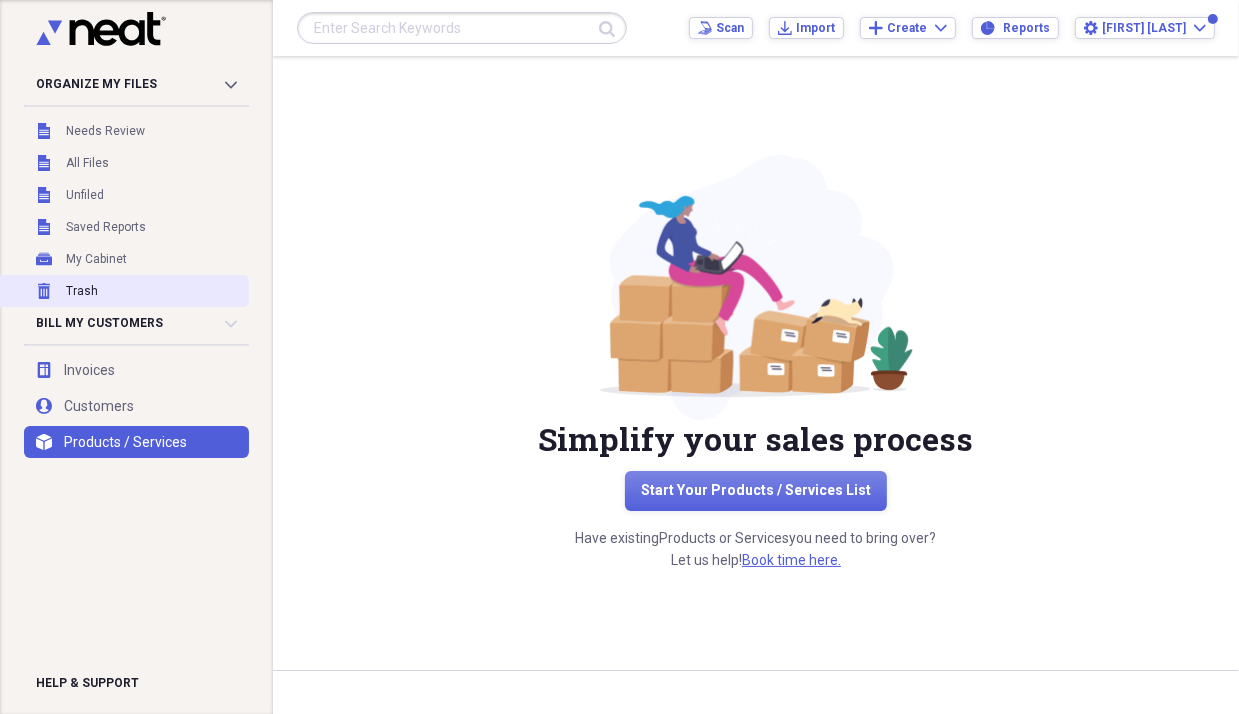 click on "Trash" at bounding box center (82, 291) 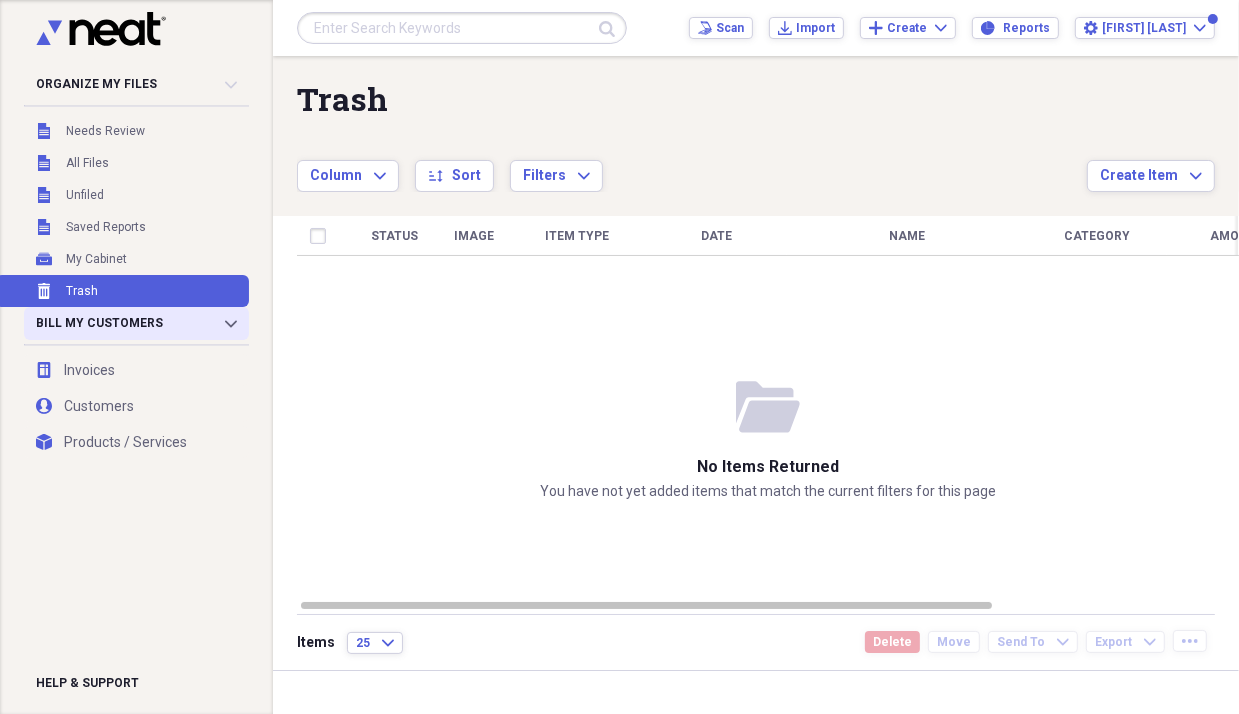 click on "Bill My Customers Collapse" at bounding box center (136, 323) 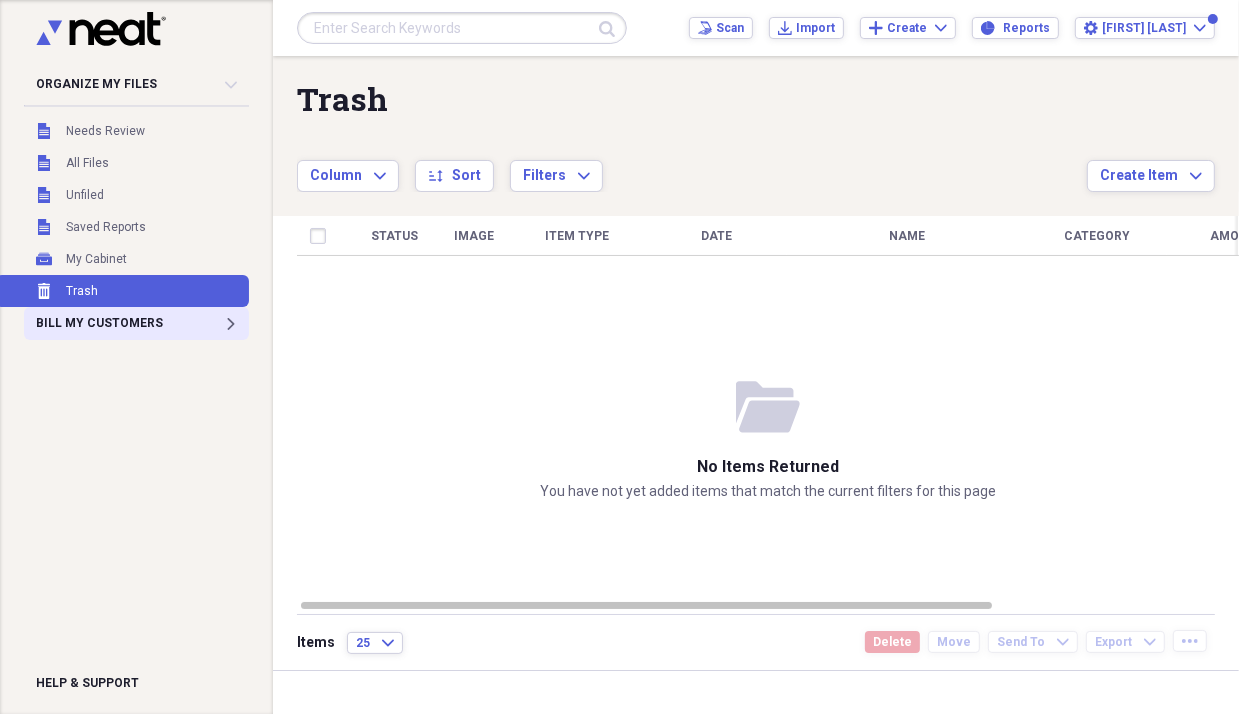 click on "Bill My Customers Expand" at bounding box center [136, 323] 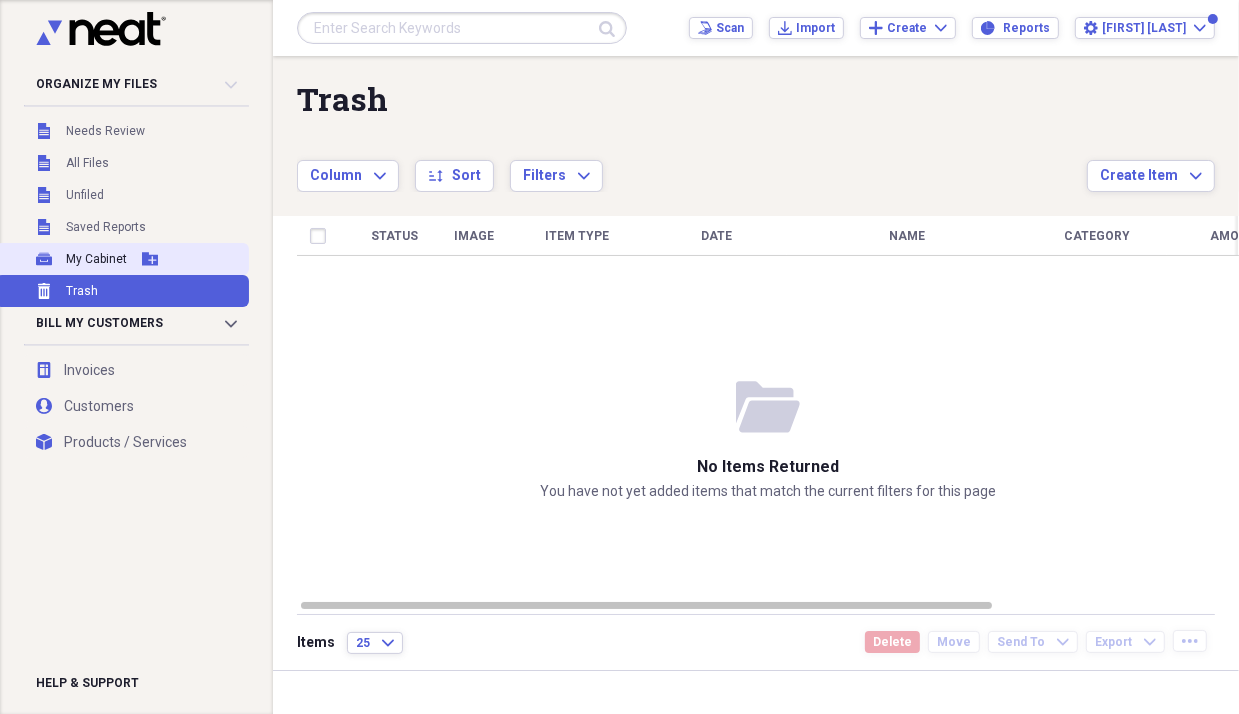 click on "My Cabinet" at bounding box center [96, 259] 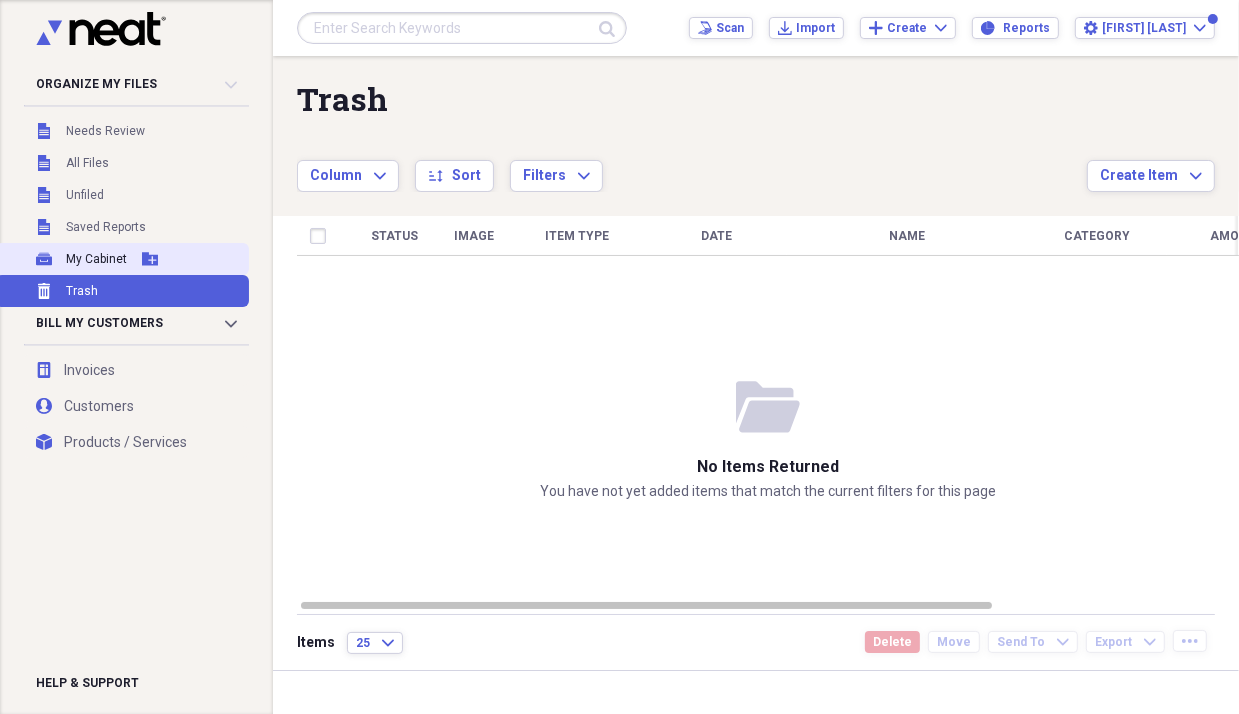 click on "My Cabinet" at bounding box center [96, 259] 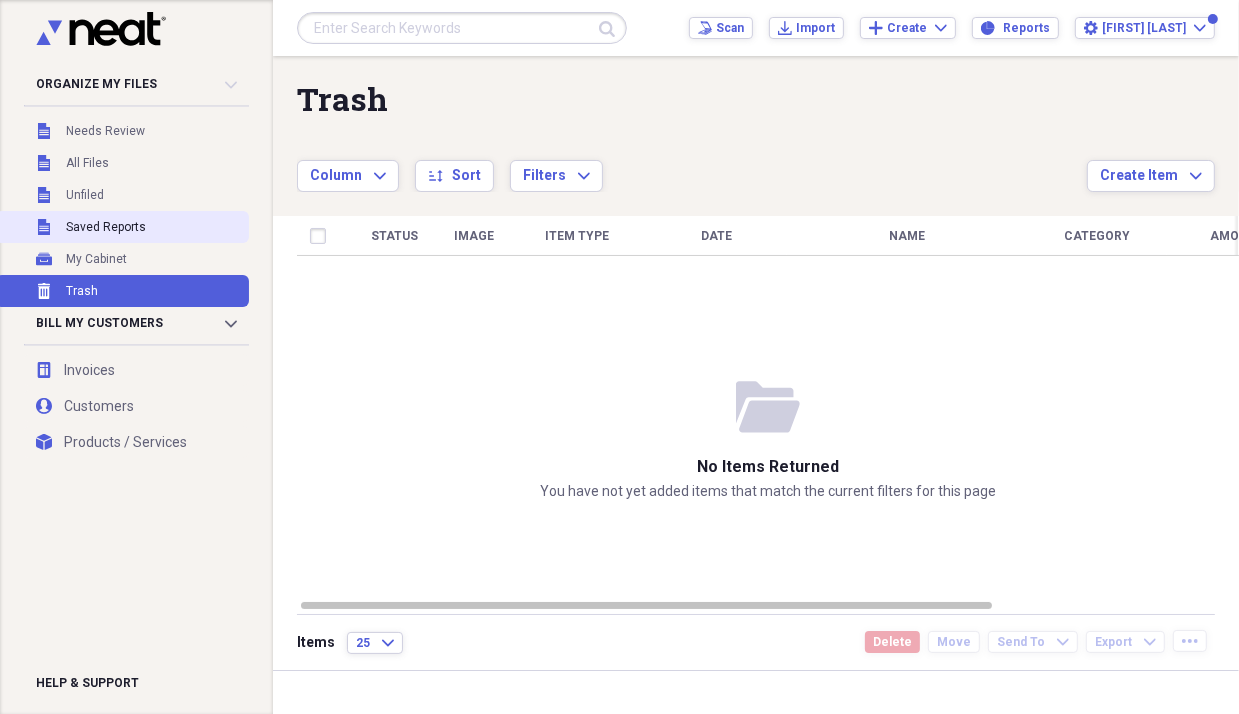 click on "Saved Reports" at bounding box center (106, 227) 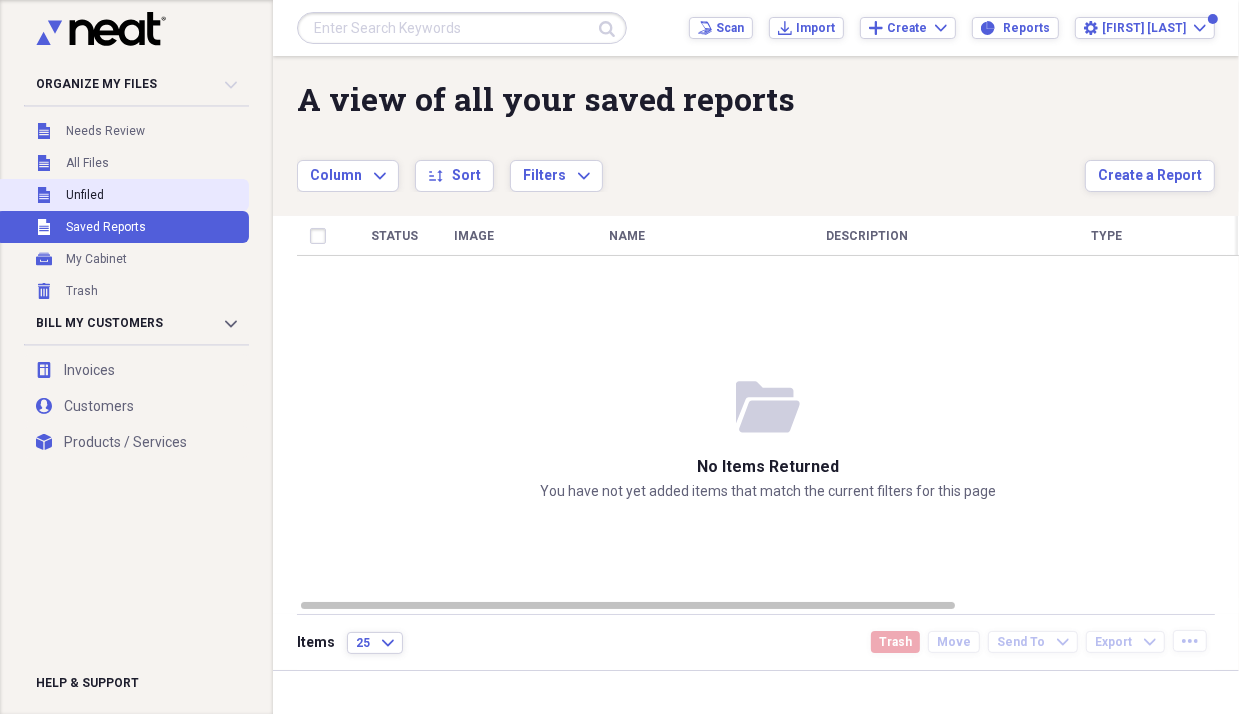 click on "Unfiled Unfiled" at bounding box center (122, 195) 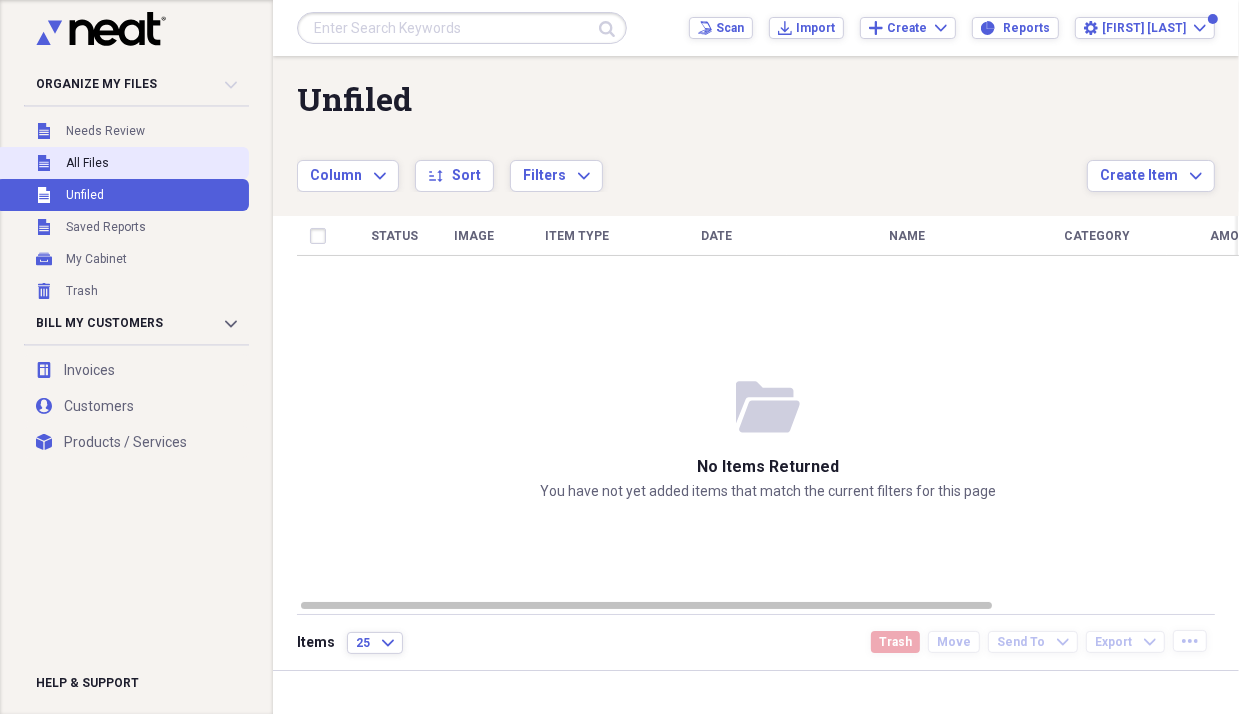 click on "All Files" at bounding box center (87, 163) 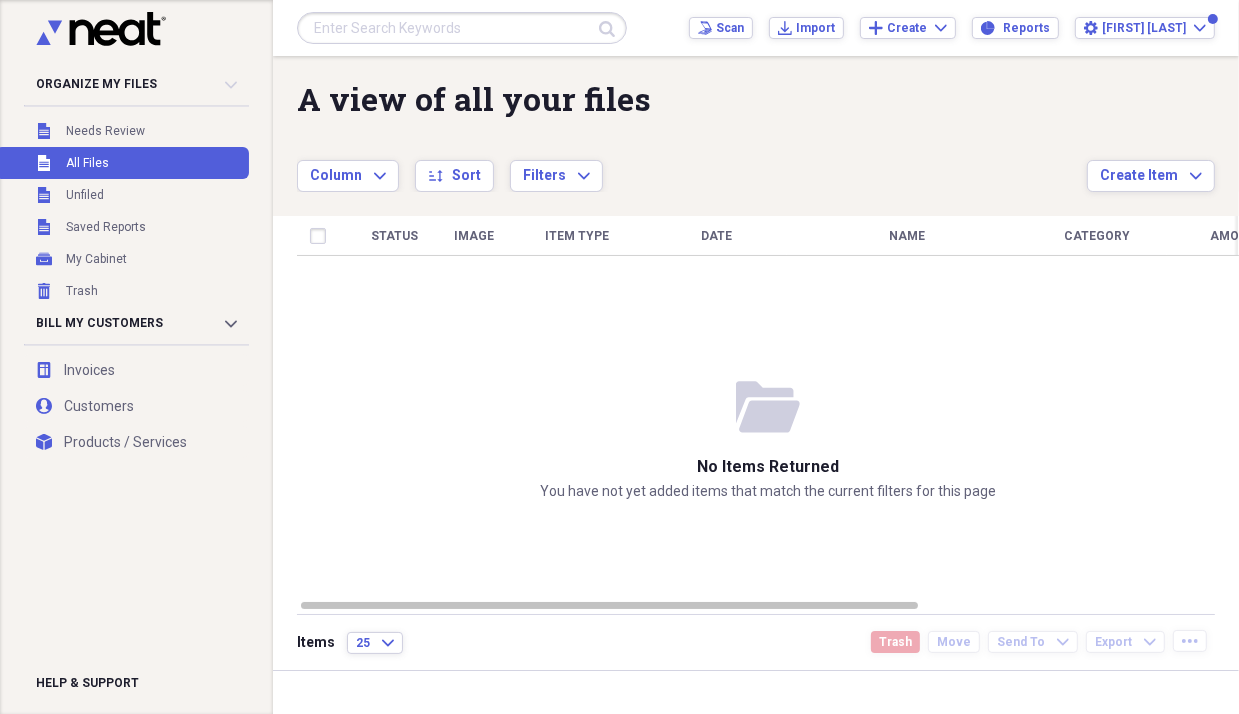 click at bounding box center [136, 108] 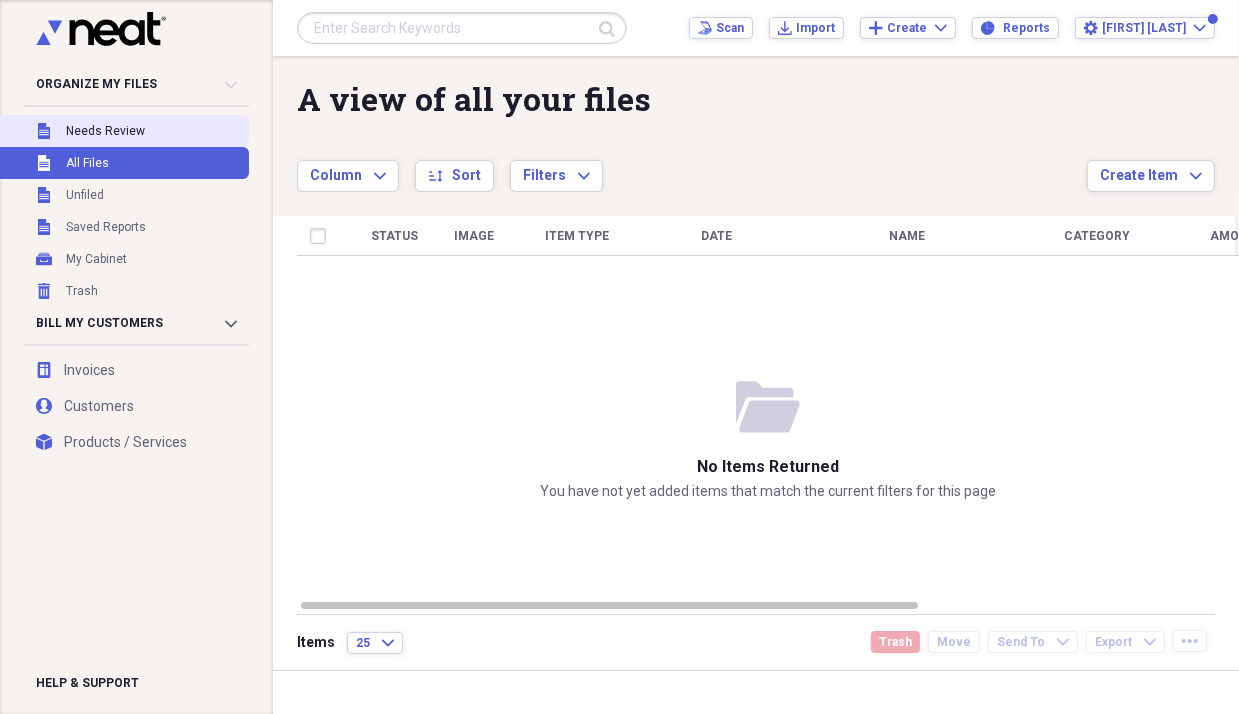 click on "Unfiled Needs Review" at bounding box center [122, 131] 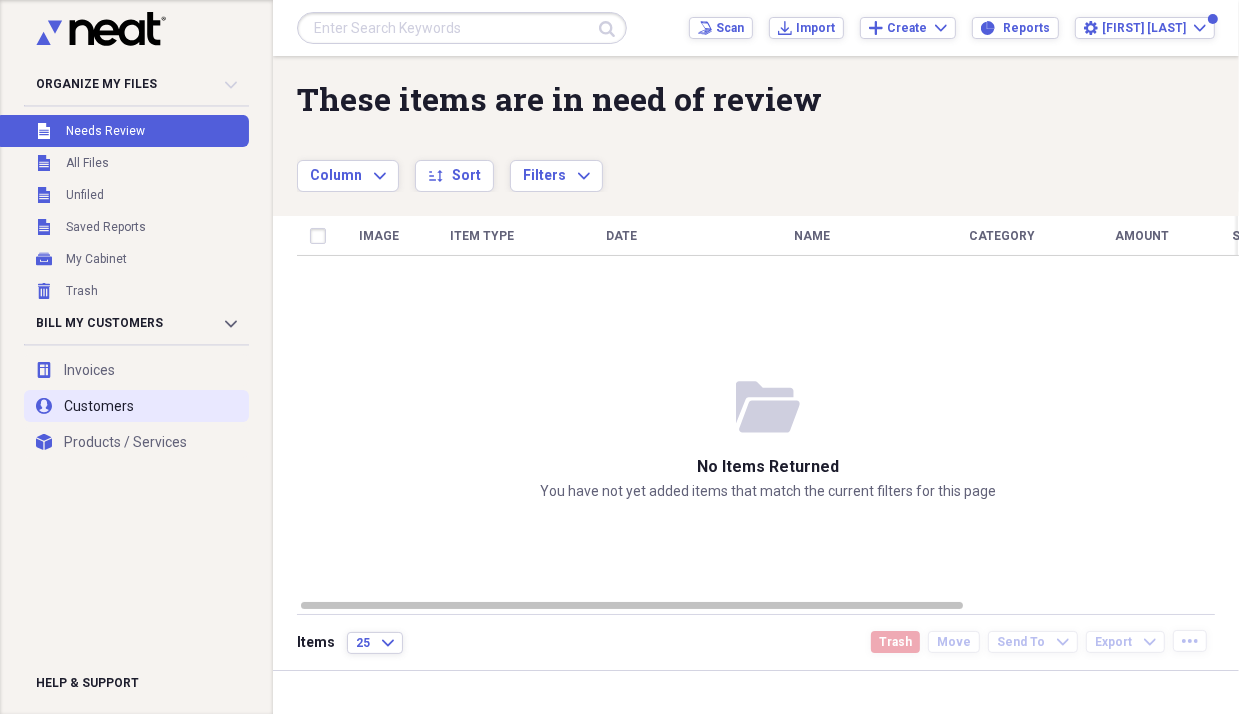 click on "user Customers" at bounding box center [136, 406] 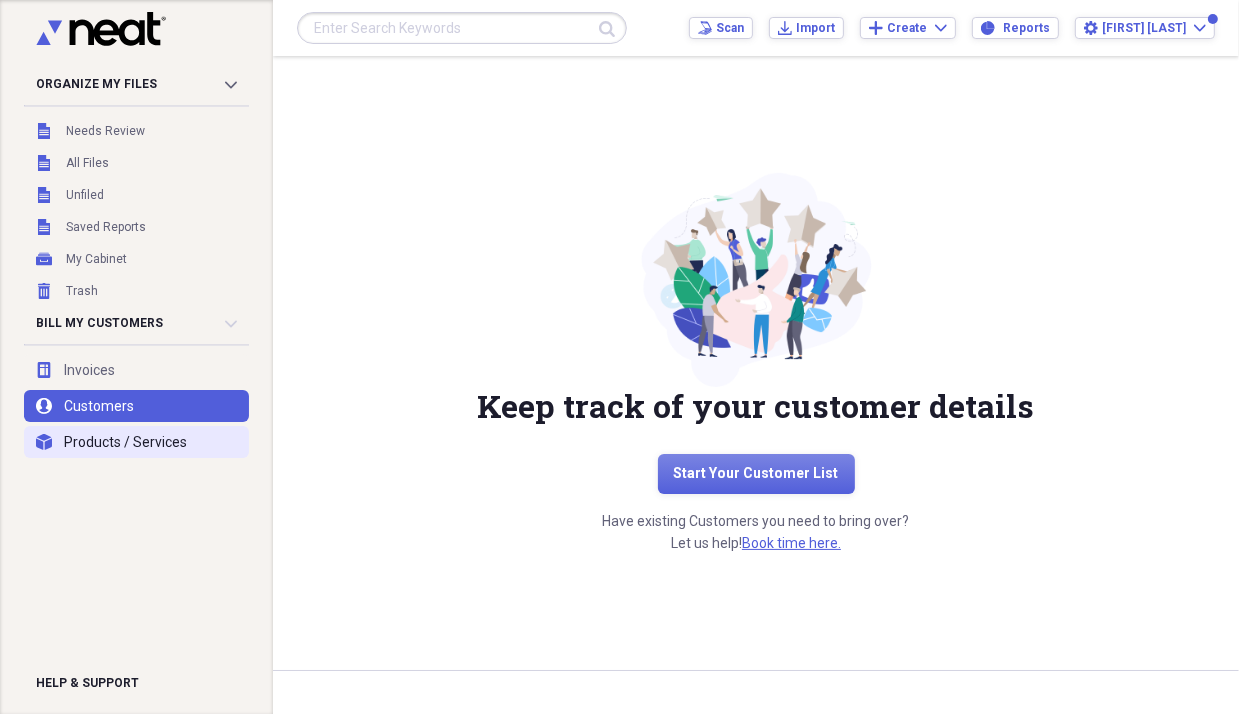 click on "products Products / Services" at bounding box center (136, 442) 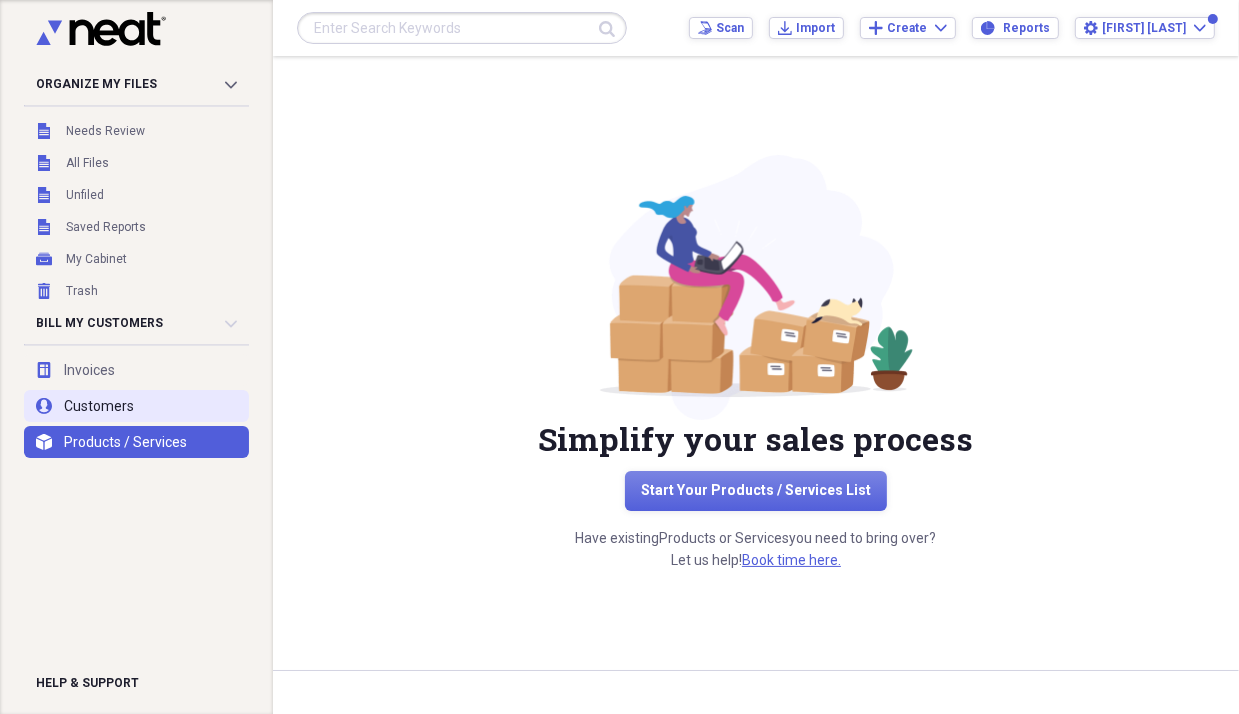 click on "user Customers" at bounding box center (136, 406) 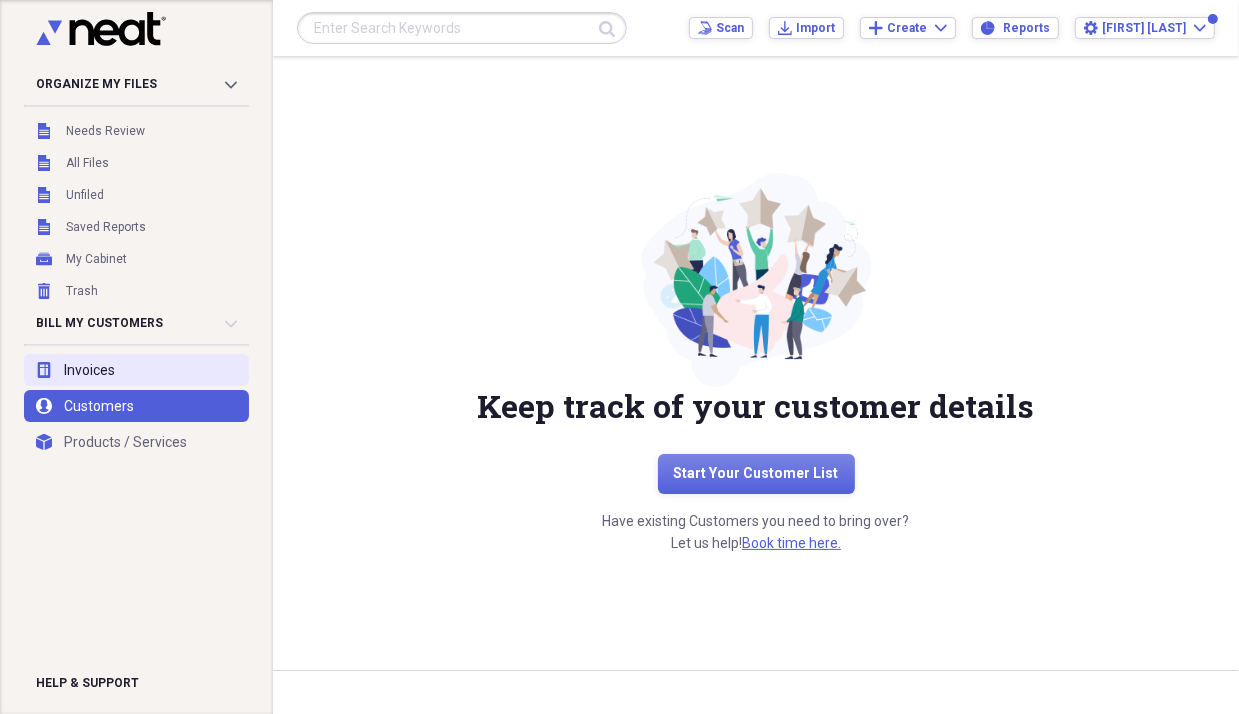 click on "invoices Invoices" at bounding box center [136, 370] 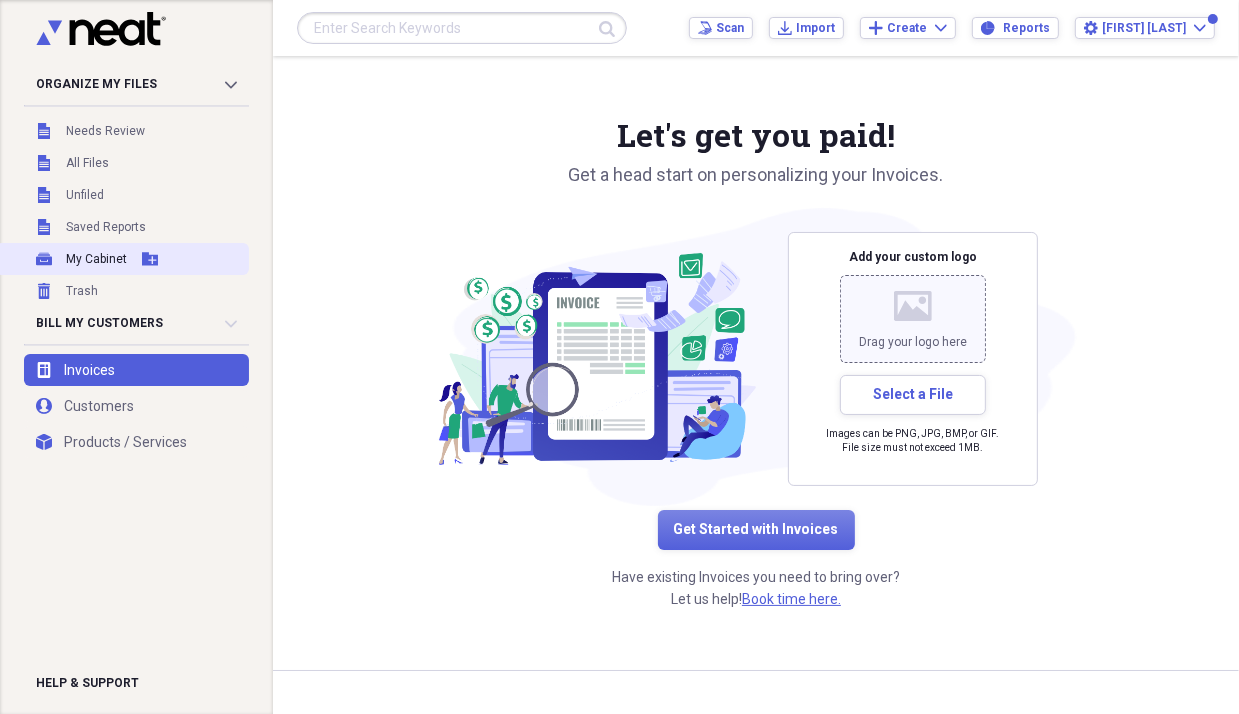 click on "My Cabinet My Cabinet Add Folder" at bounding box center [122, 259] 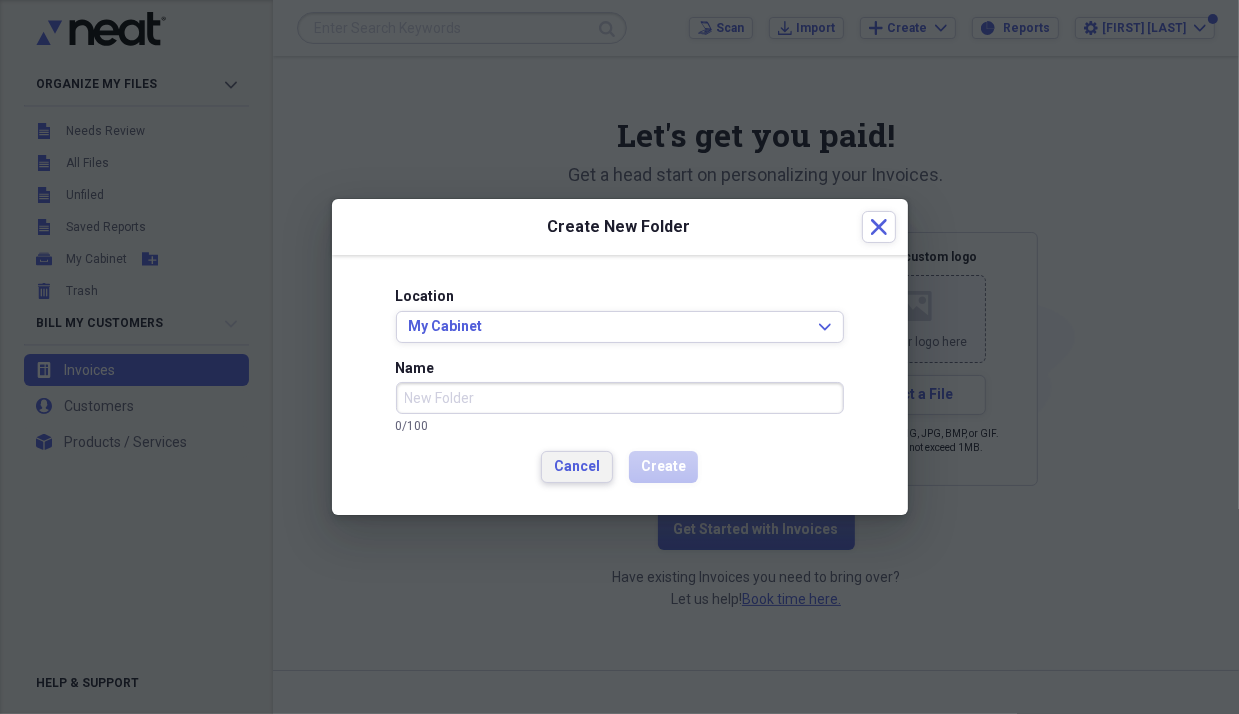 click on "Cancel" at bounding box center (577, 467) 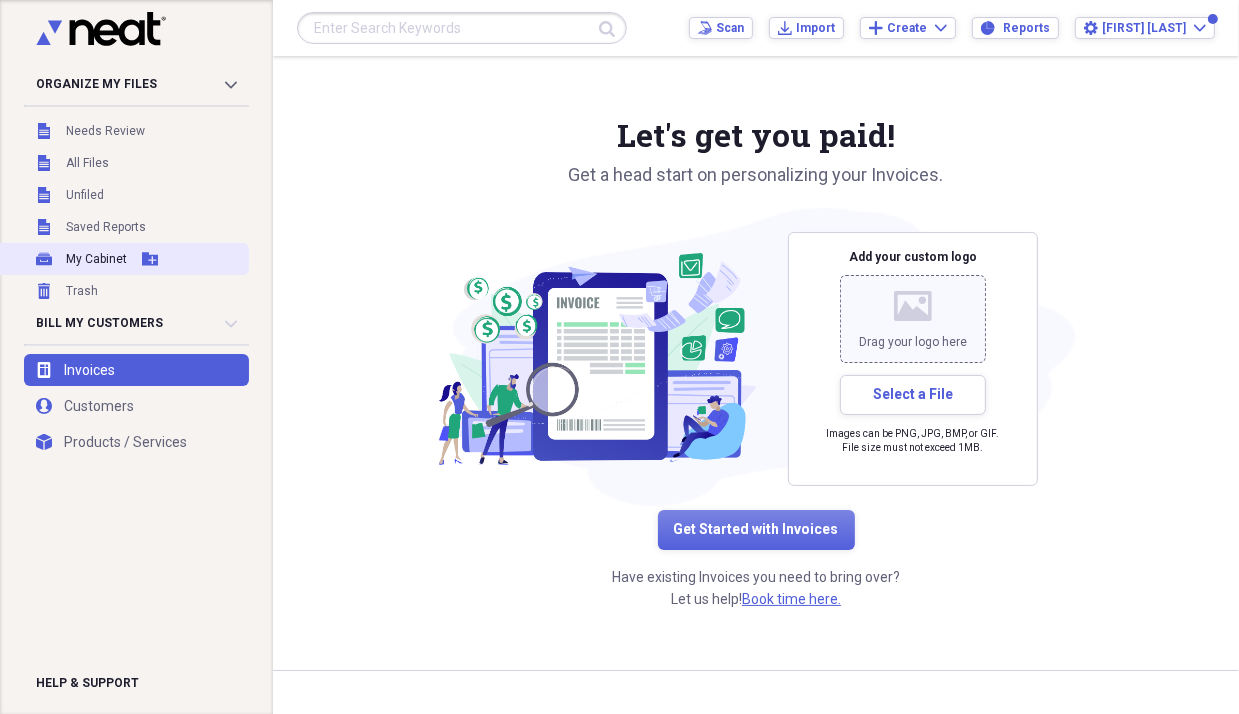 click on "My Cabinet My Cabinet Add Folder" at bounding box center (122, 259) 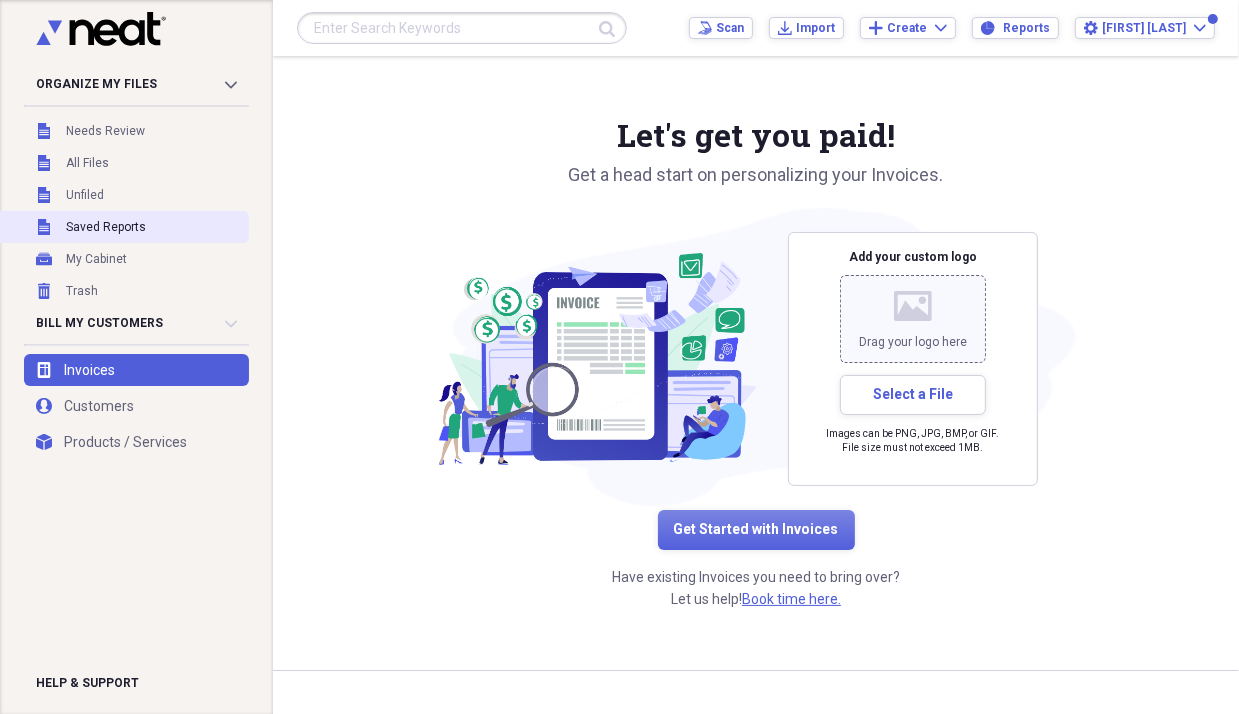 click on "Unfiled Saved Reports" at bounding box center (122, 227) 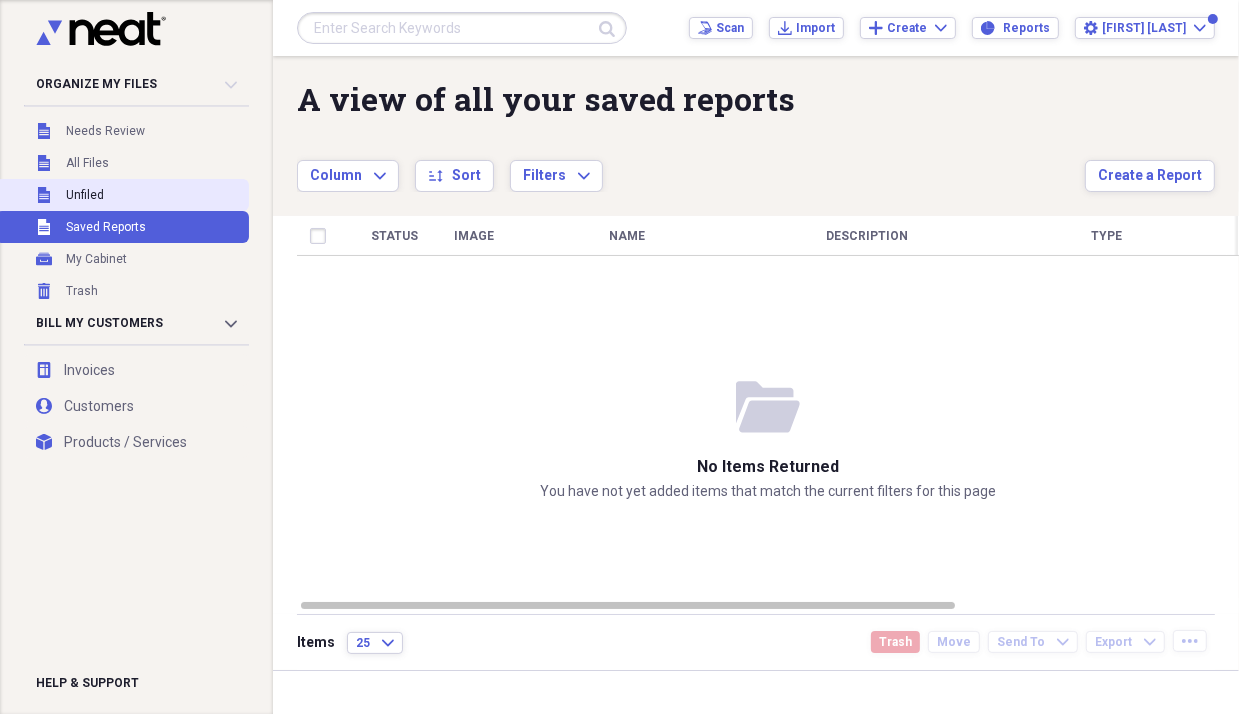 click on "Unfiled" at bounding box center (85, 195) 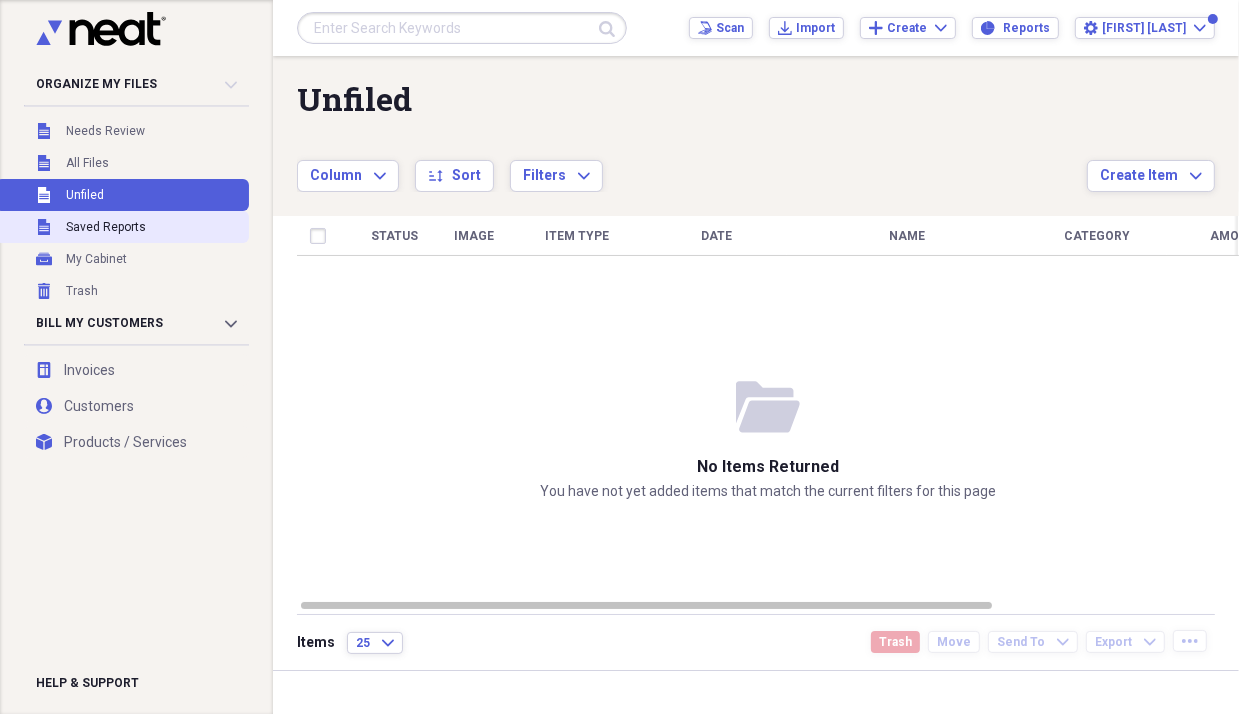 click on "Saved Reports" at bounding box center (106, 227) 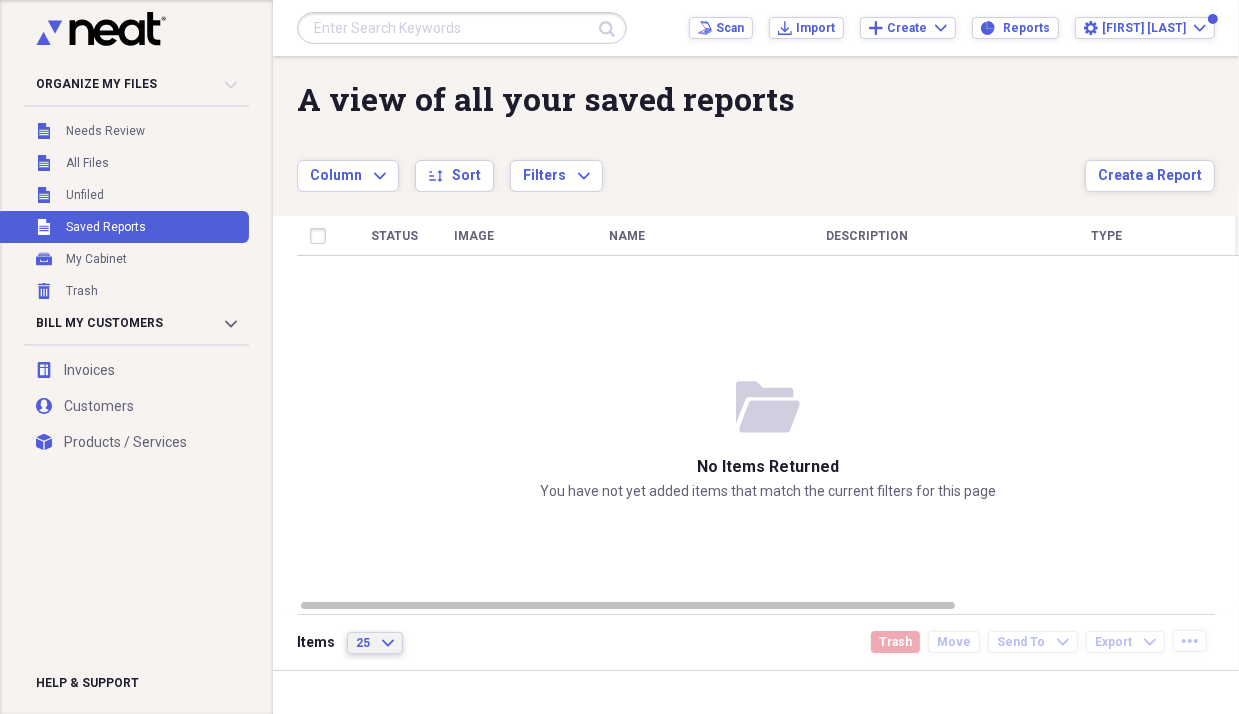 click on "Expand" 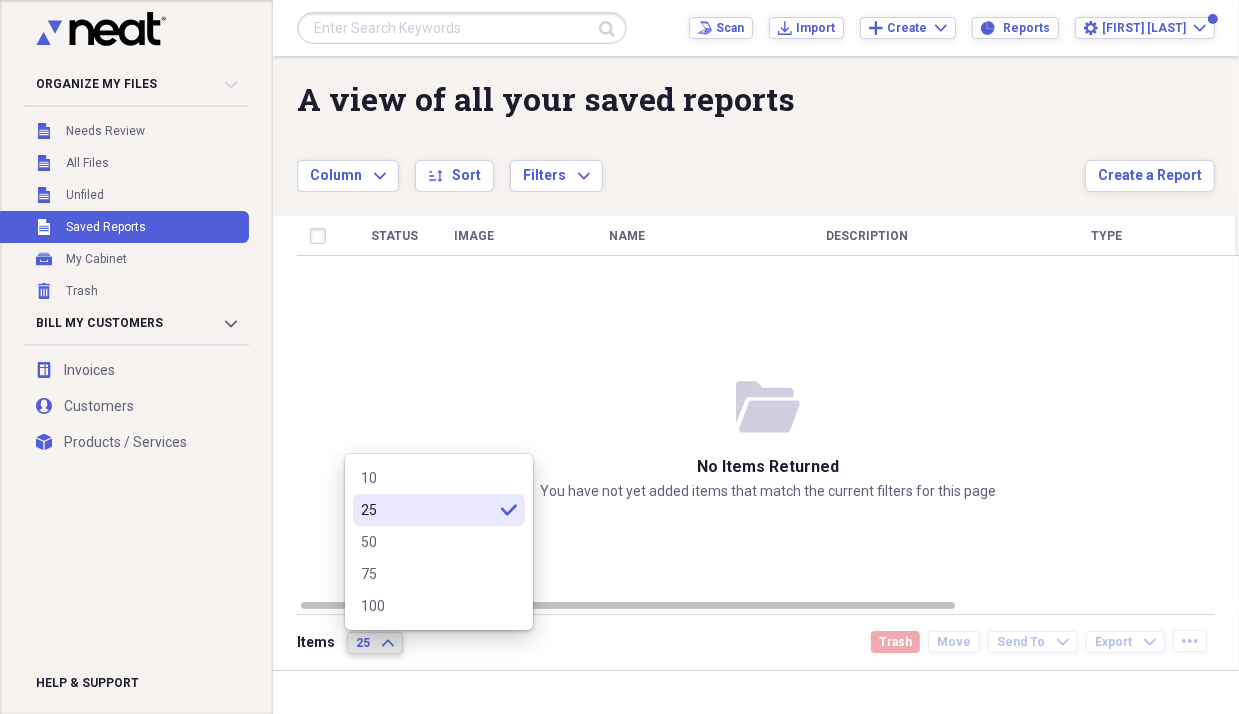 click on "Items 25 Expand Trash Move Send To Expand Export Expand more" at bounding box center (756, 642) 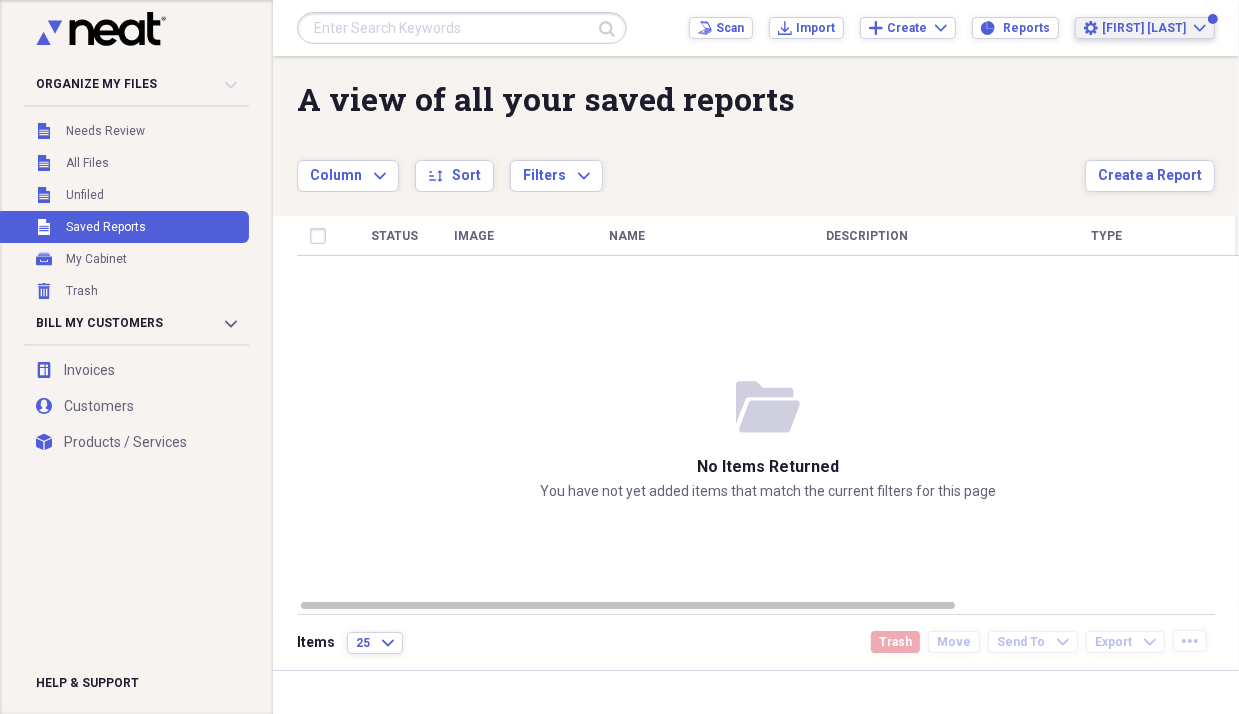 click on "[FIRST] [LAST]" at bounding box center [1144, 28] 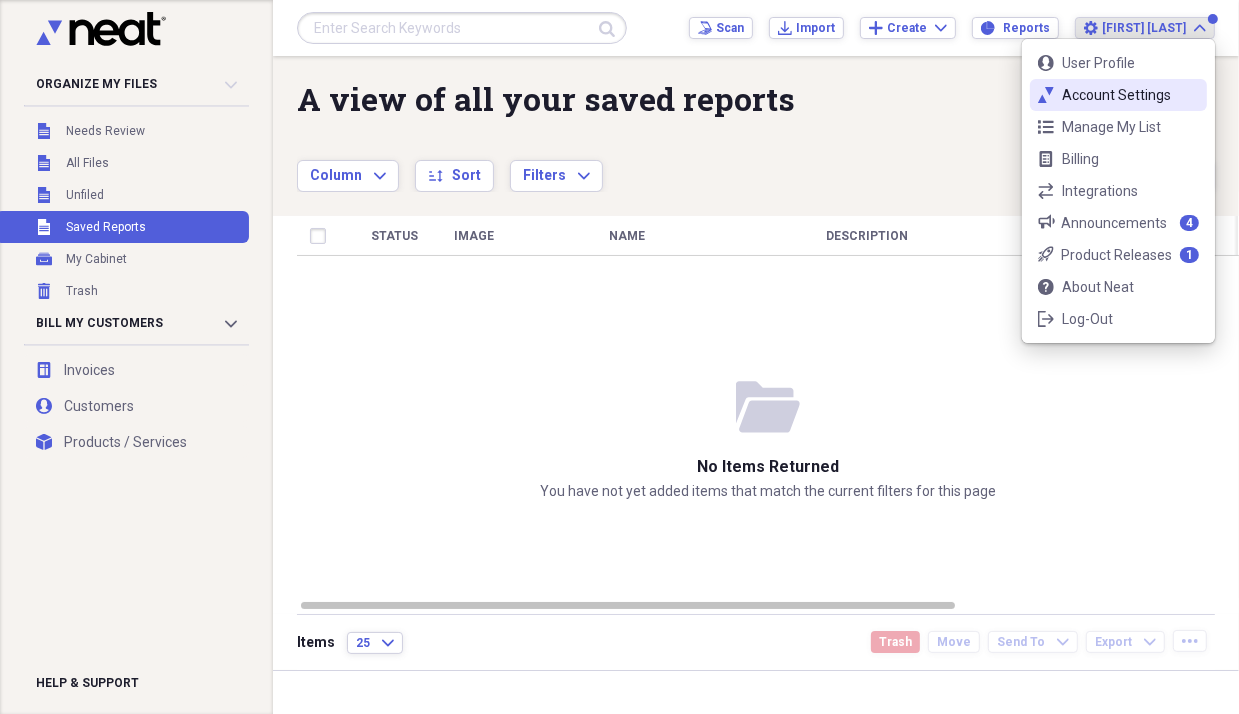 click on "Account Settings" at bounding box center [1118, 95] 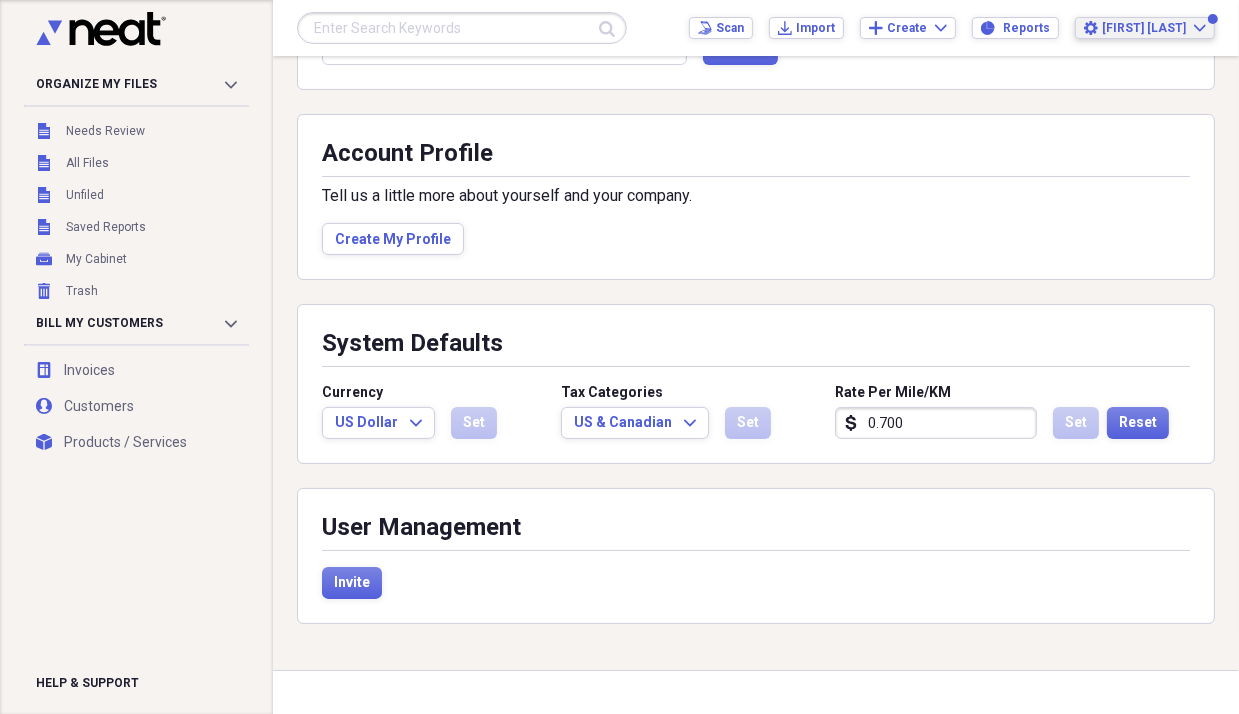 scroll, scrollTop: 0, scrollLeft: 0, axis: both 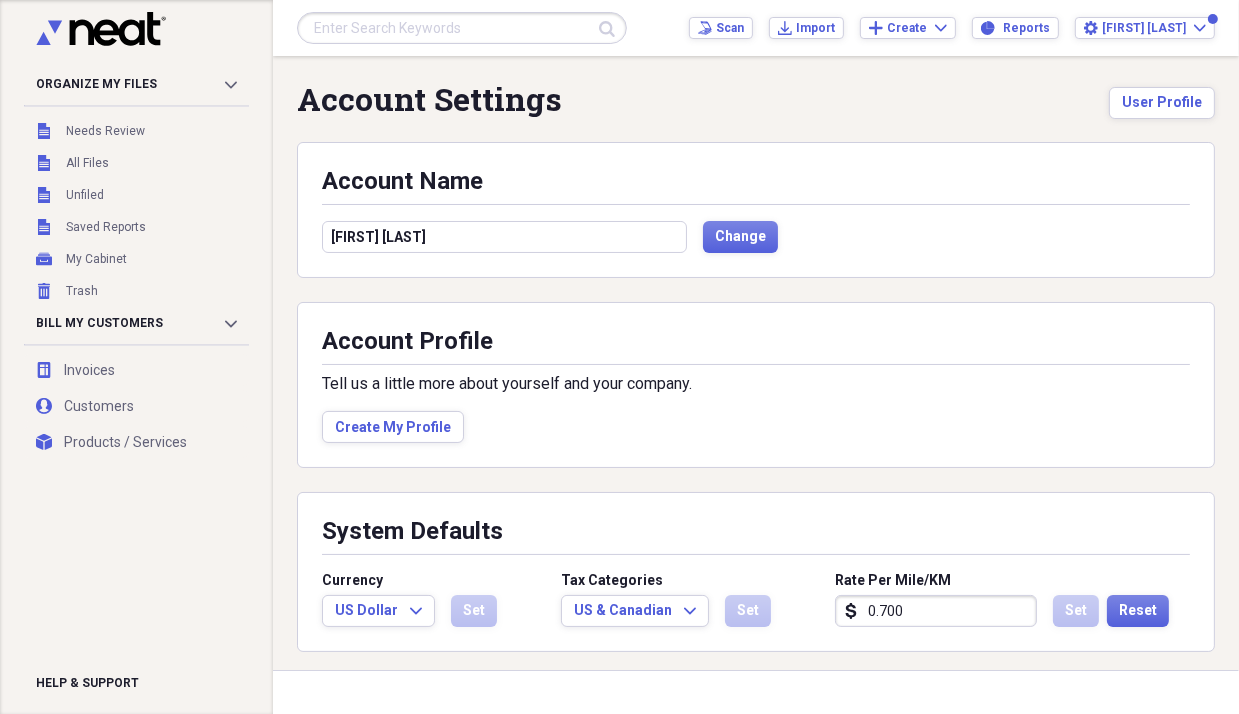 click on "[FIRST] [LAST]" at bounding box center [504, 237] 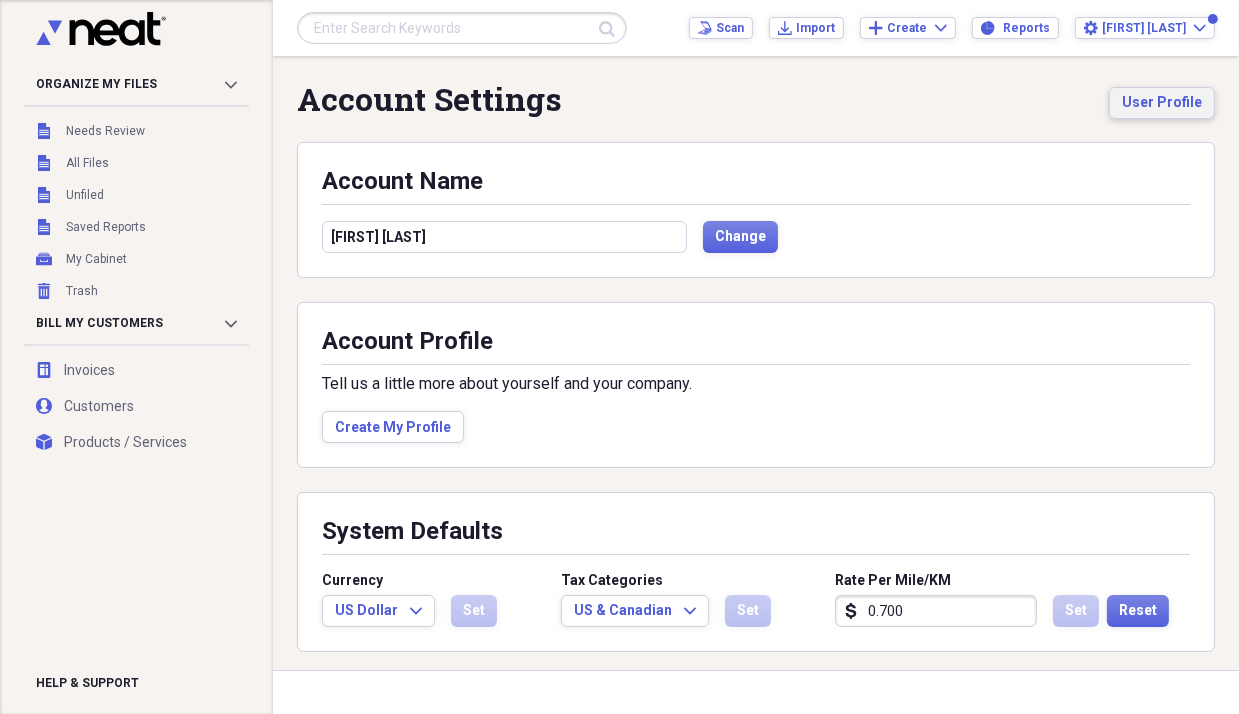 click on "User Profile" at bounding box center (1162, 103) 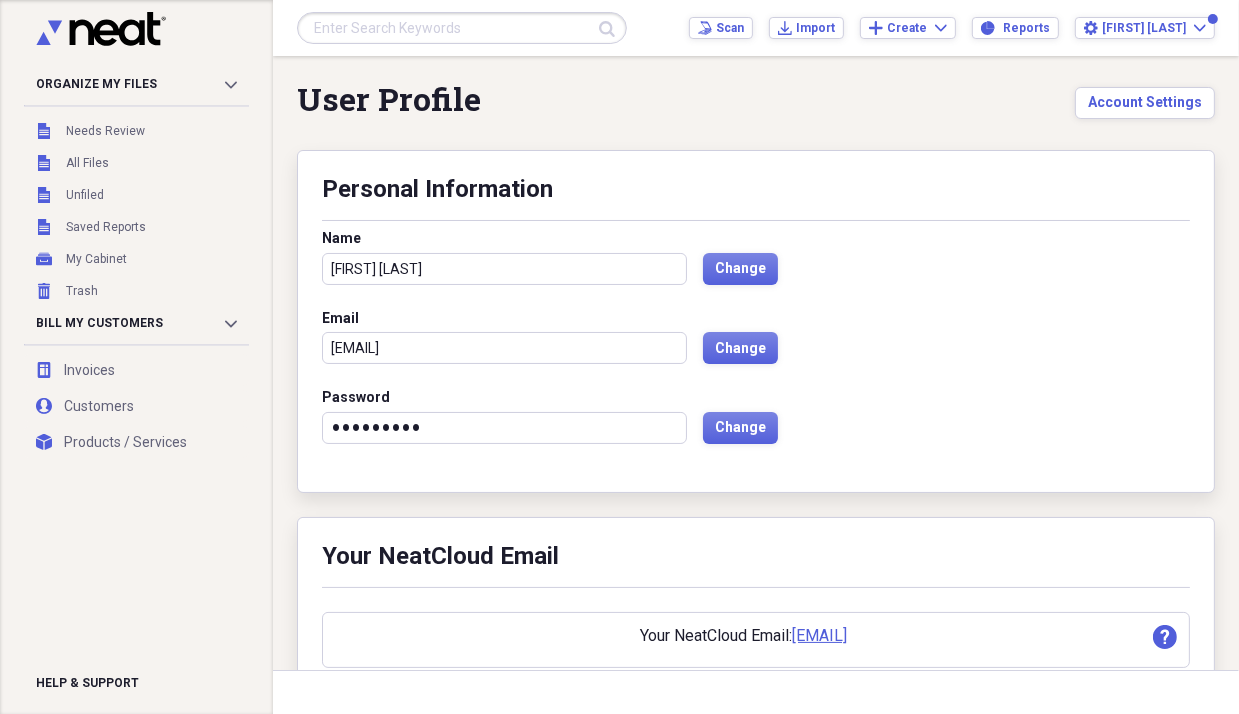 scroll, scrollTop: 169, scrollLeft: 0, axis: vertical 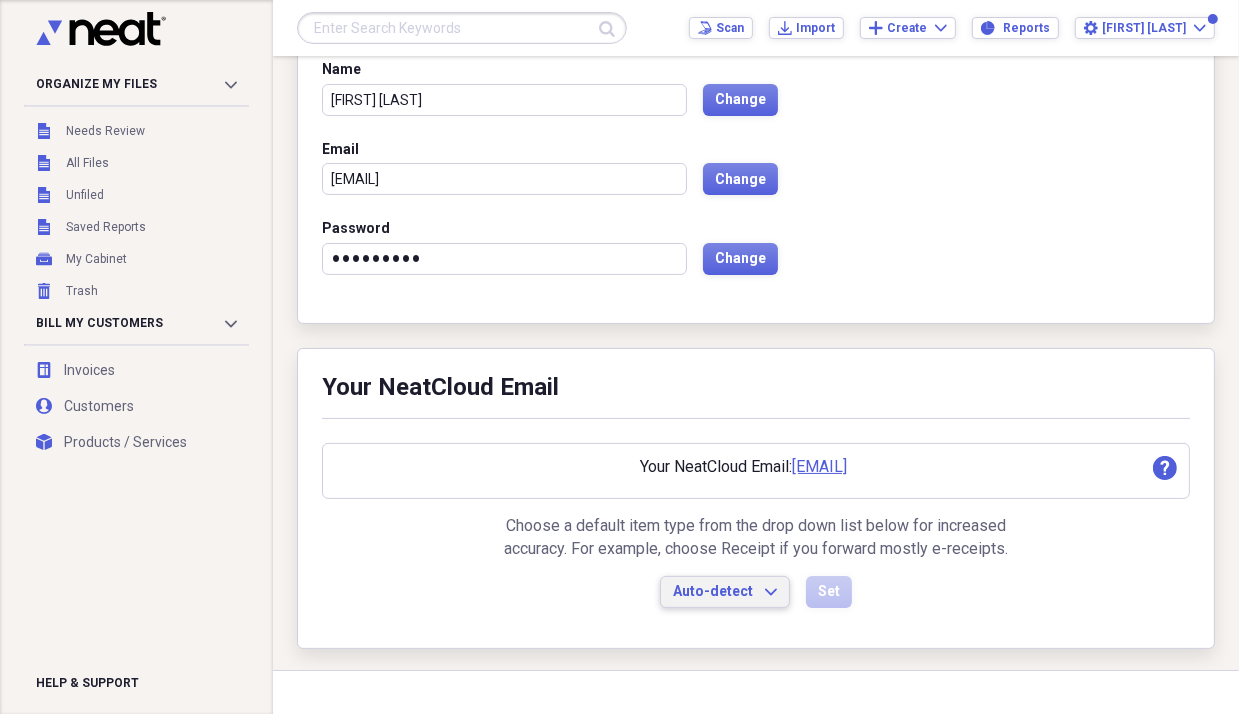 click on "Auto-detect" at bounding box center [713, 592] 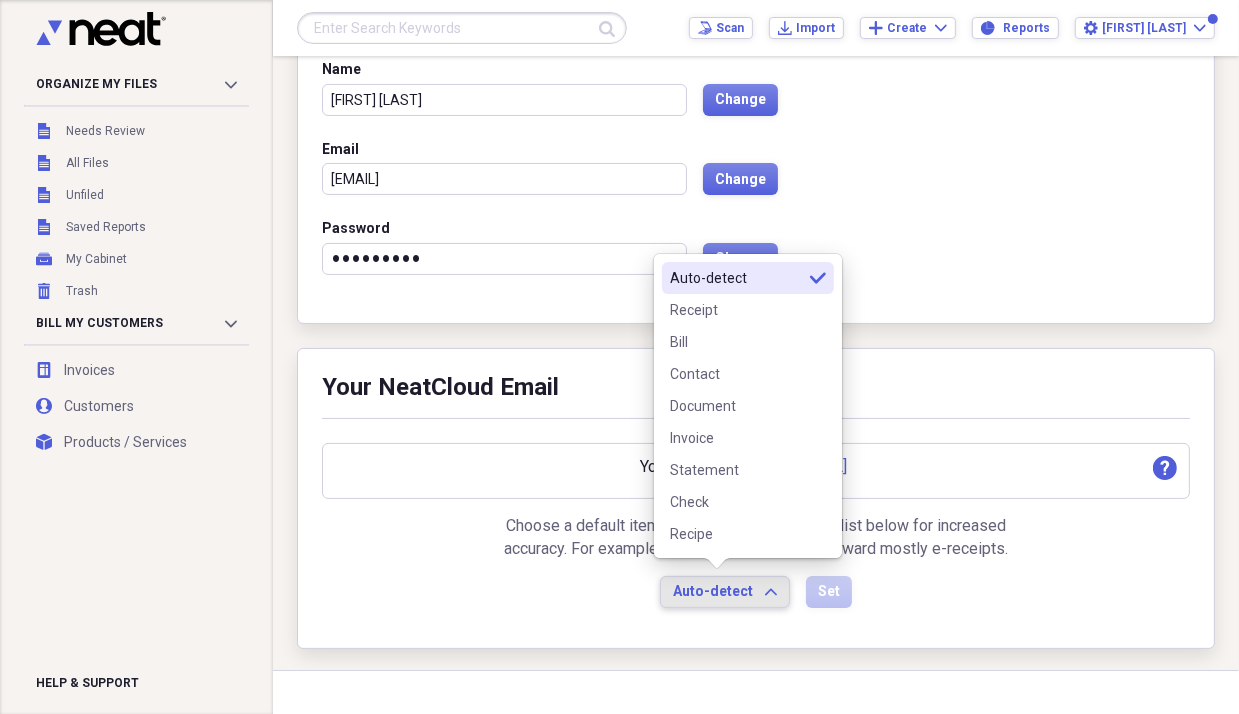 click on "Auto-detect" at bounding box center [736, 278] 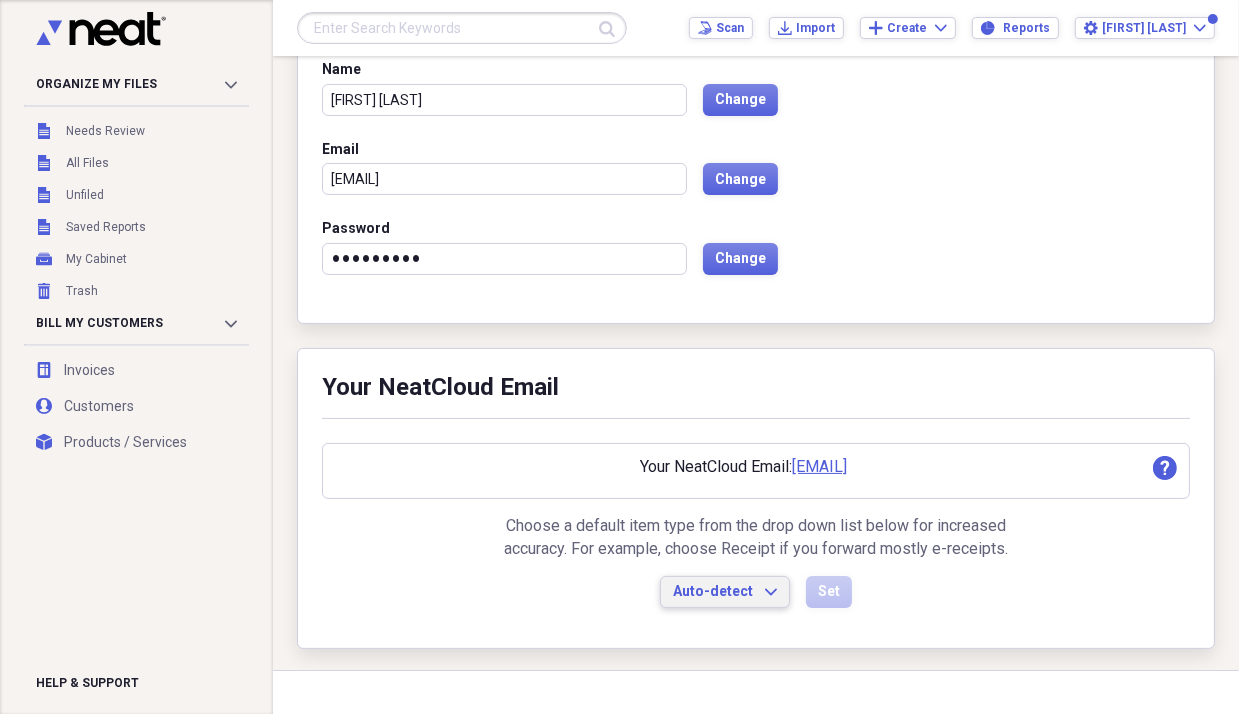 scroll, scrollTop: 0, scrollLeft: 0, axis: both 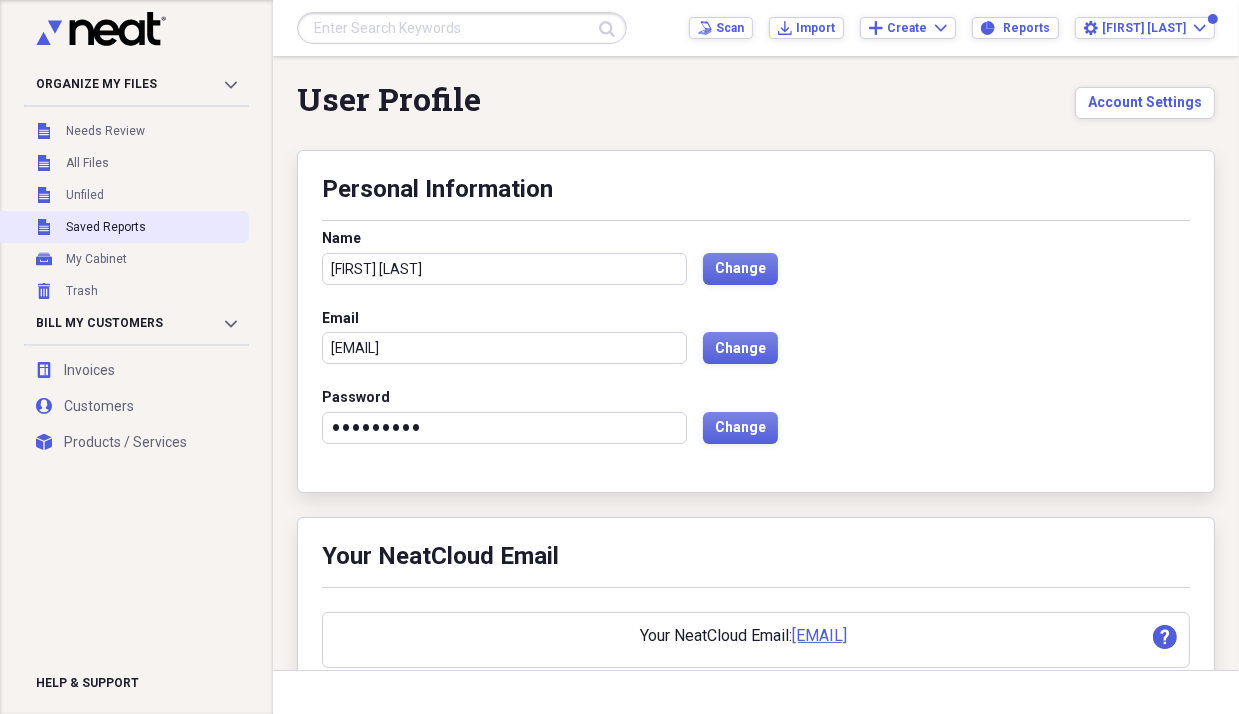 click on "Saved Reports" at bounding box center [106, 227] 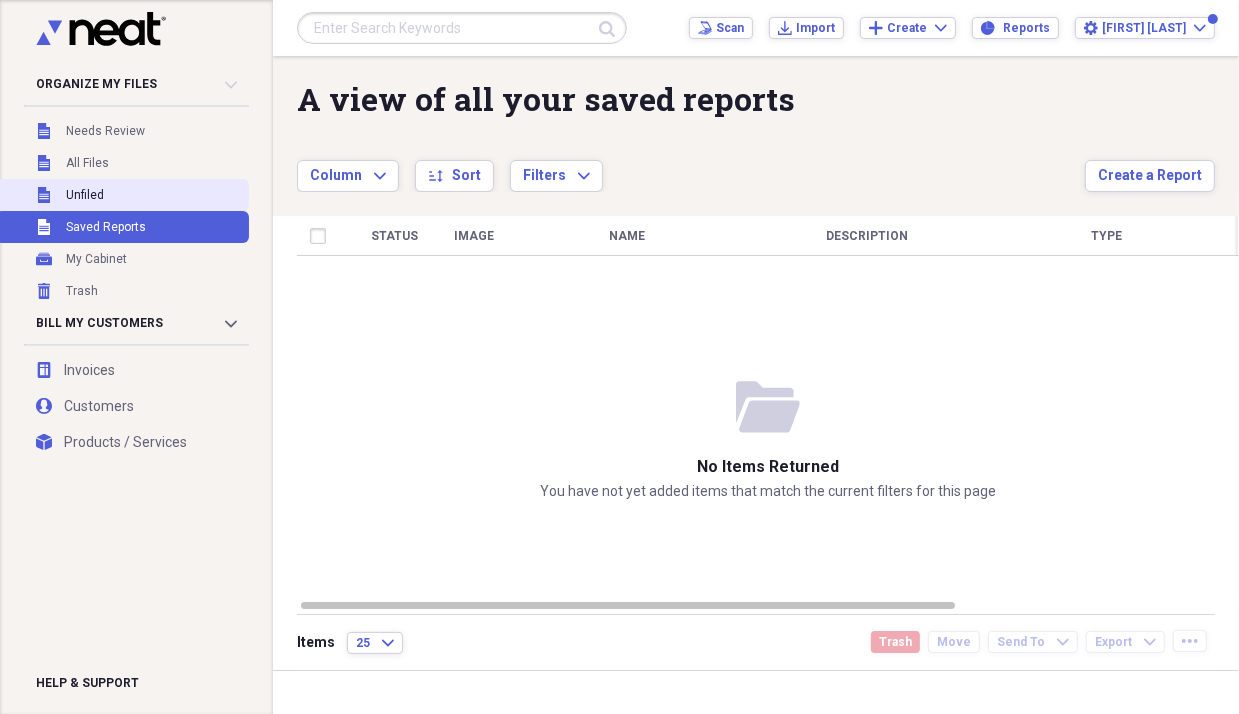 click on "Unfiled Unfiled" at bounding box center (122, 195) 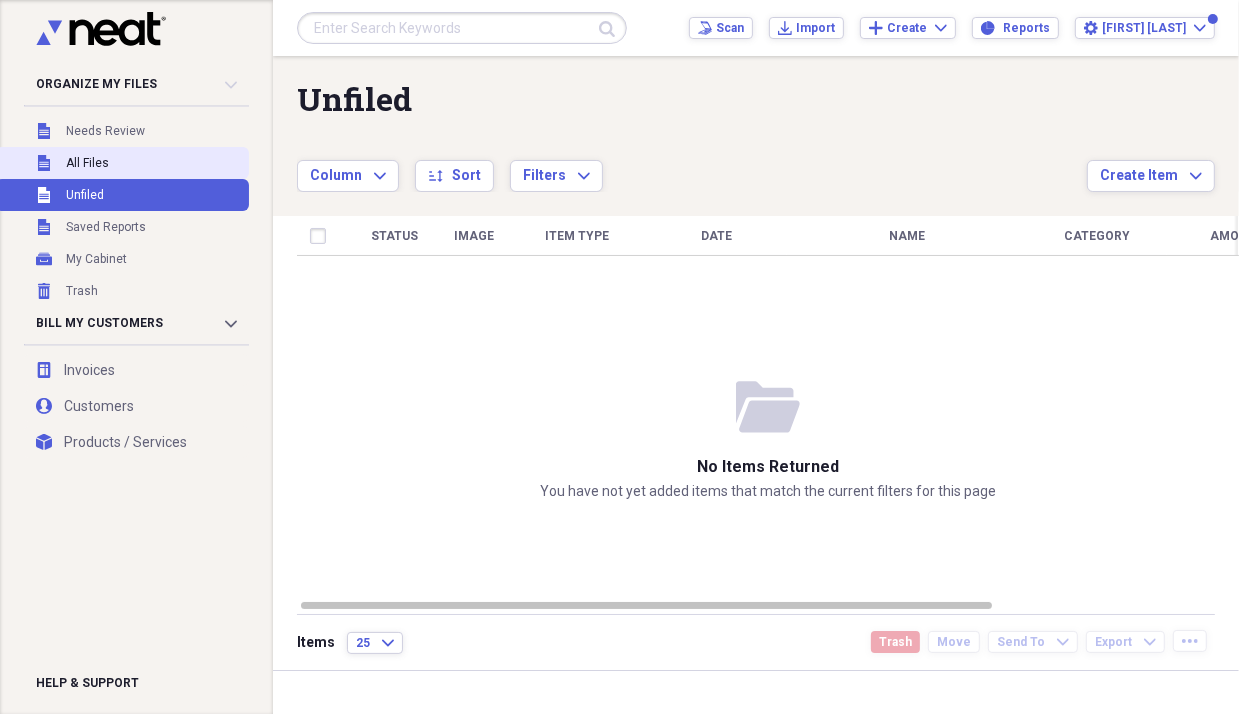 click on "All Files" at bounding box center [87, 163] 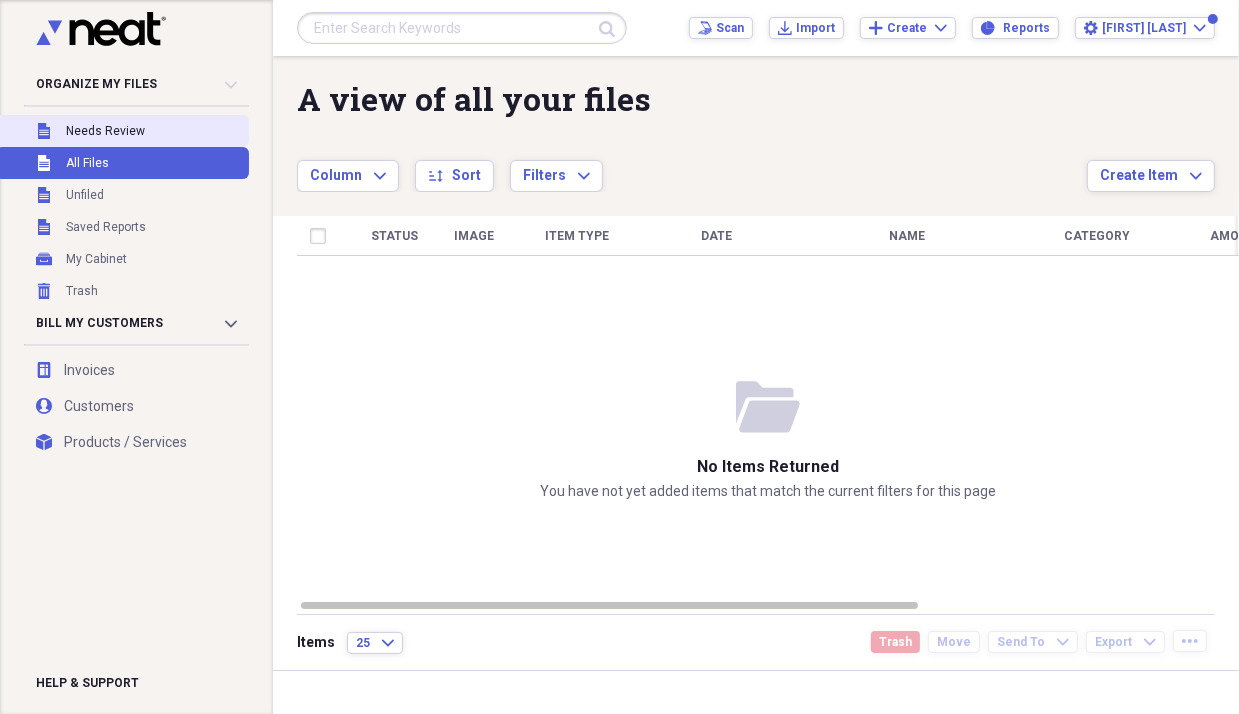 click on "Needs Review" at bounding box center (105, 131) 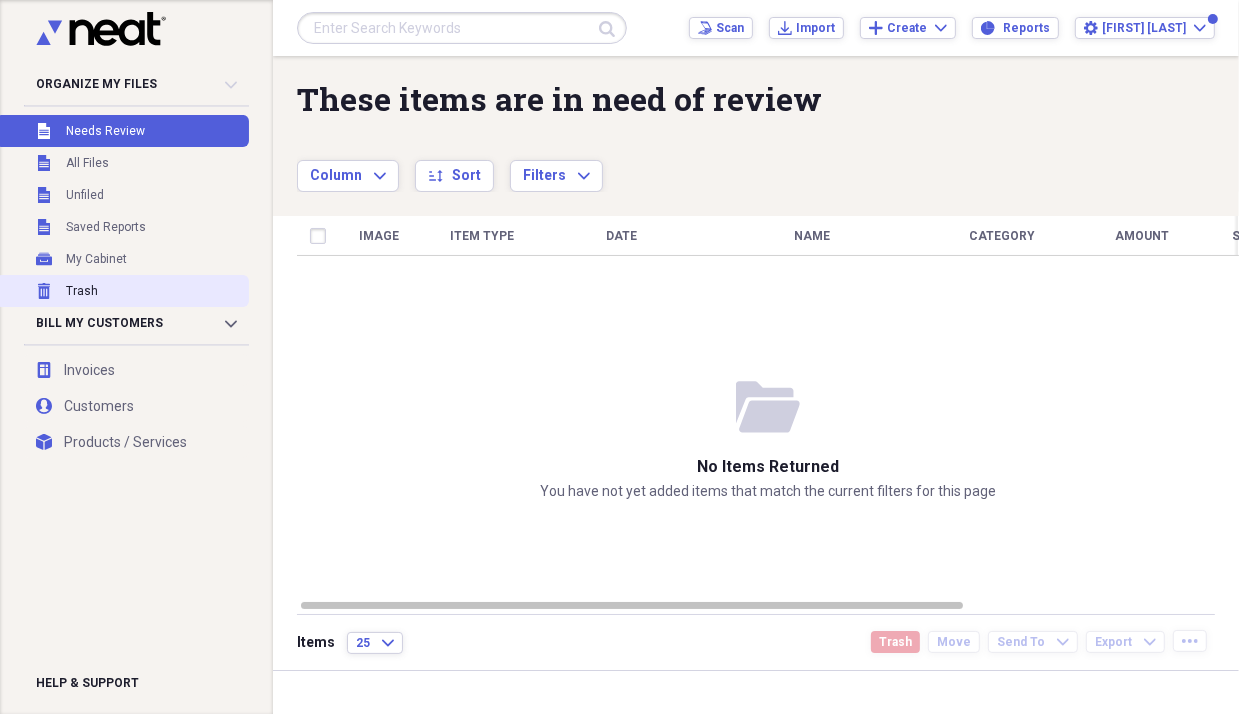 click on "Trash" at bounding box center [82, 291] 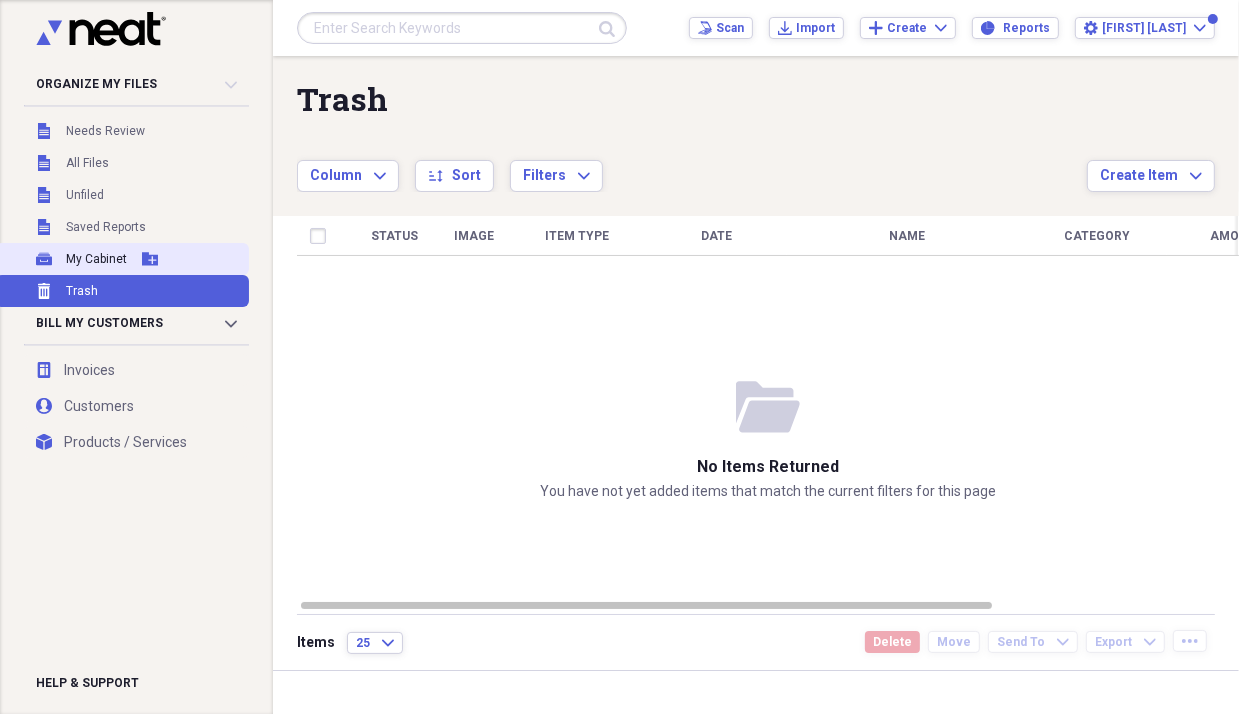 click on "My Cabinet" at bounding box center [96, 259] 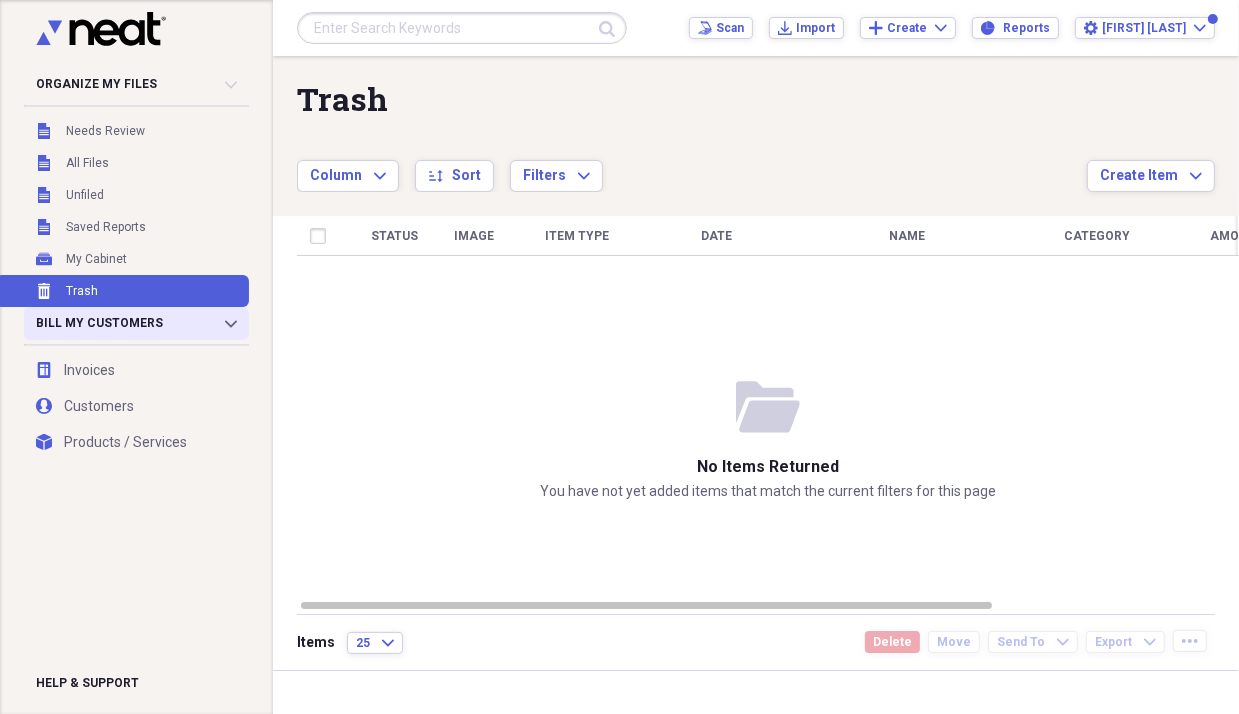 click on "Bill My Customers Collapse" at bounding box center (136, 323) 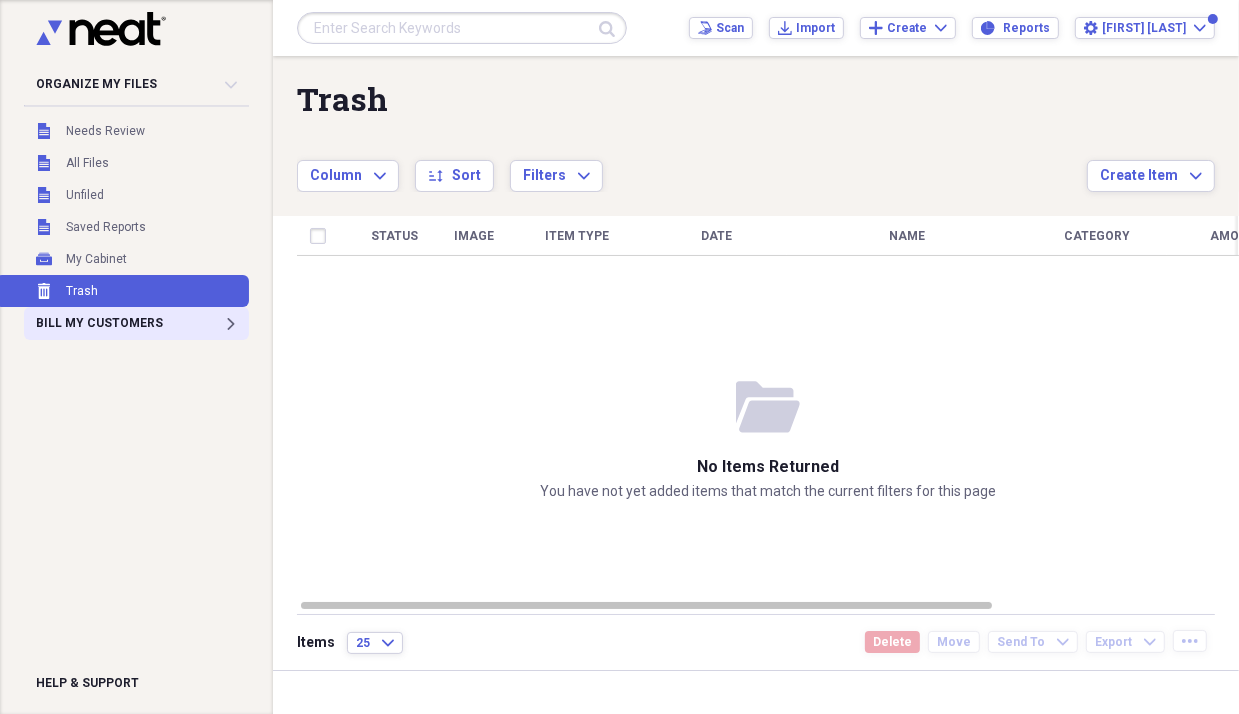 click on "Bill My Customers Expand" at bounding box center (136, 323) 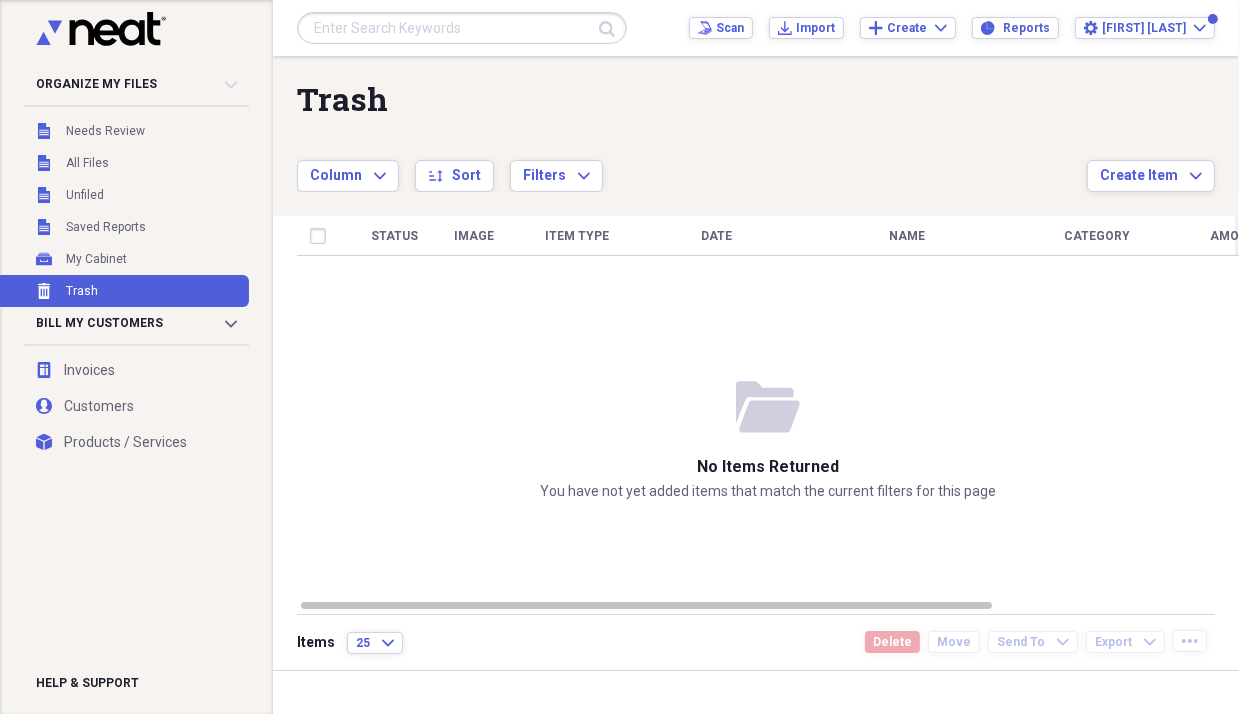 click on "Scan Scan Import Import Add Create Expand Reports Reports Settings [FIRST] [LAST] Expand" at bounding box center [952, 28] 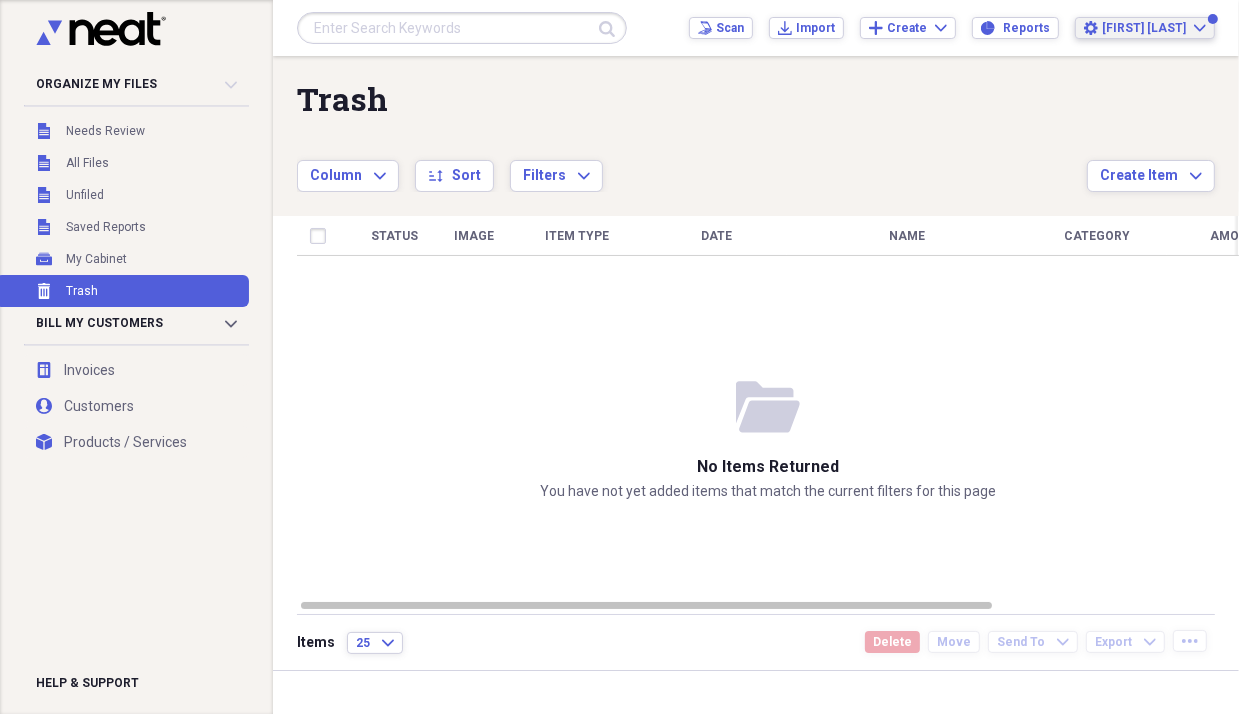click on "[FIRST] [LAST]" at bounding box center [1144, 28] 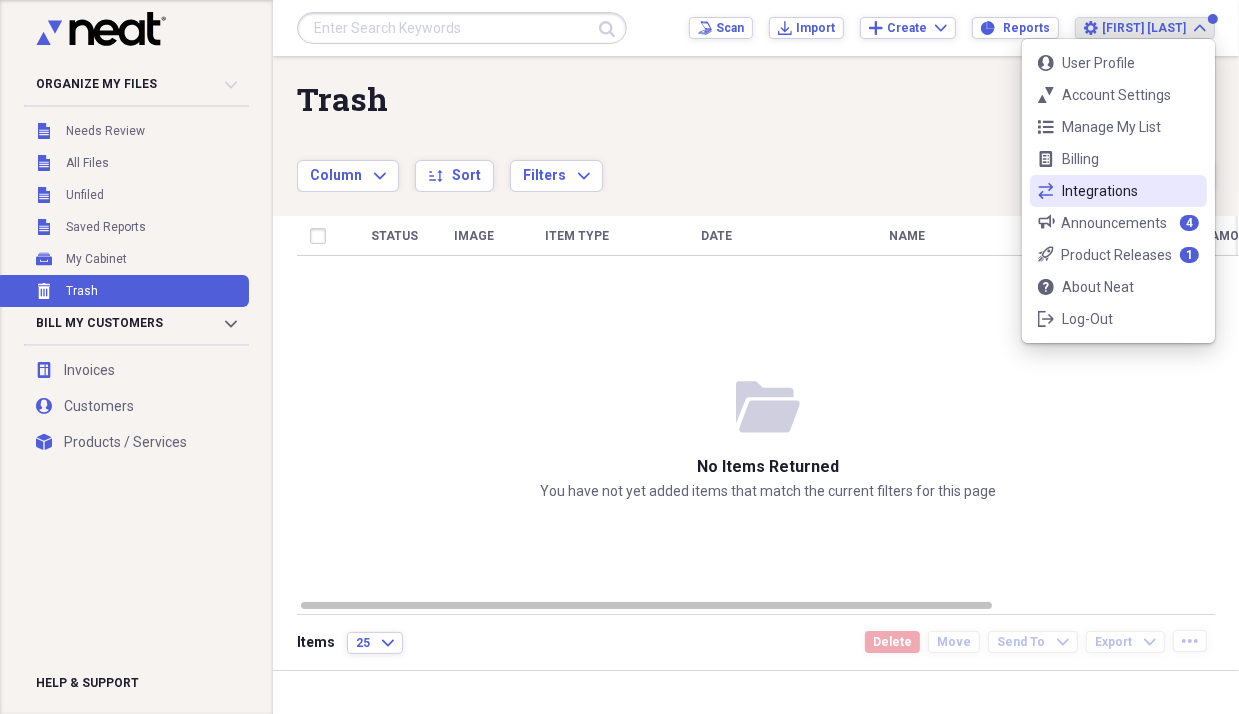 click on "Integrations" at bounding box center [1118, 191] 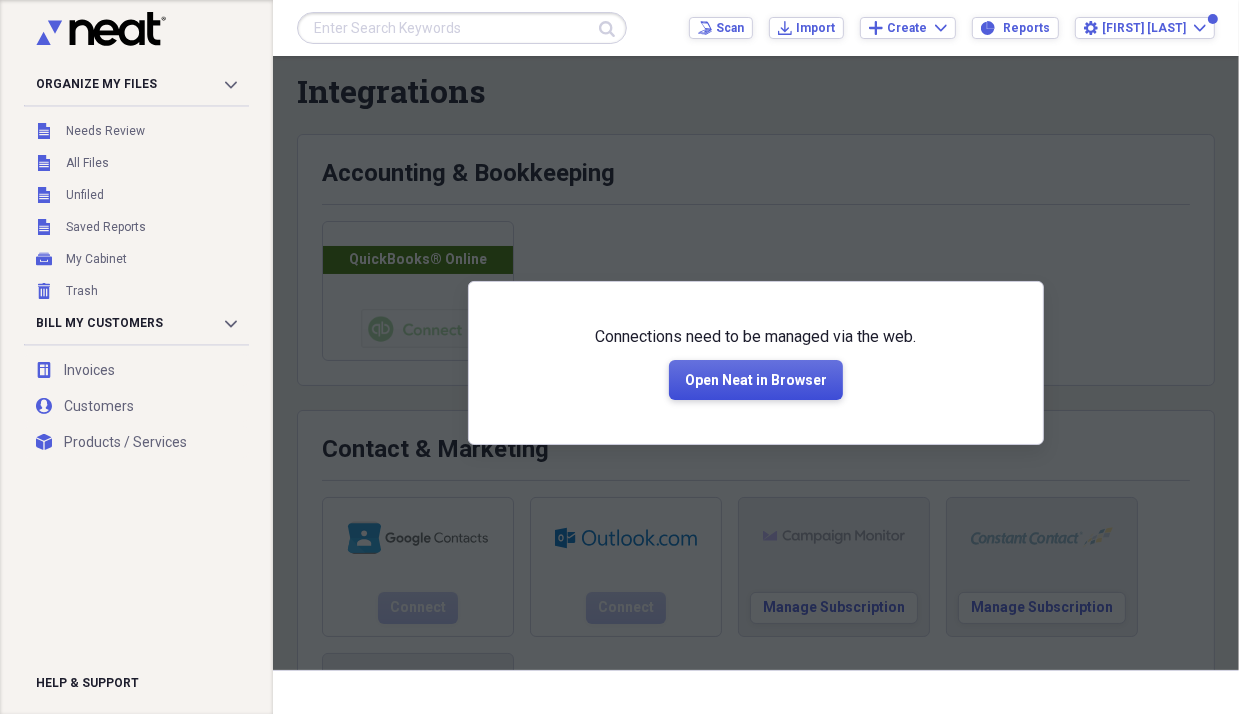 click on "Open Neat in Browser" at bounding box center [756, 381] 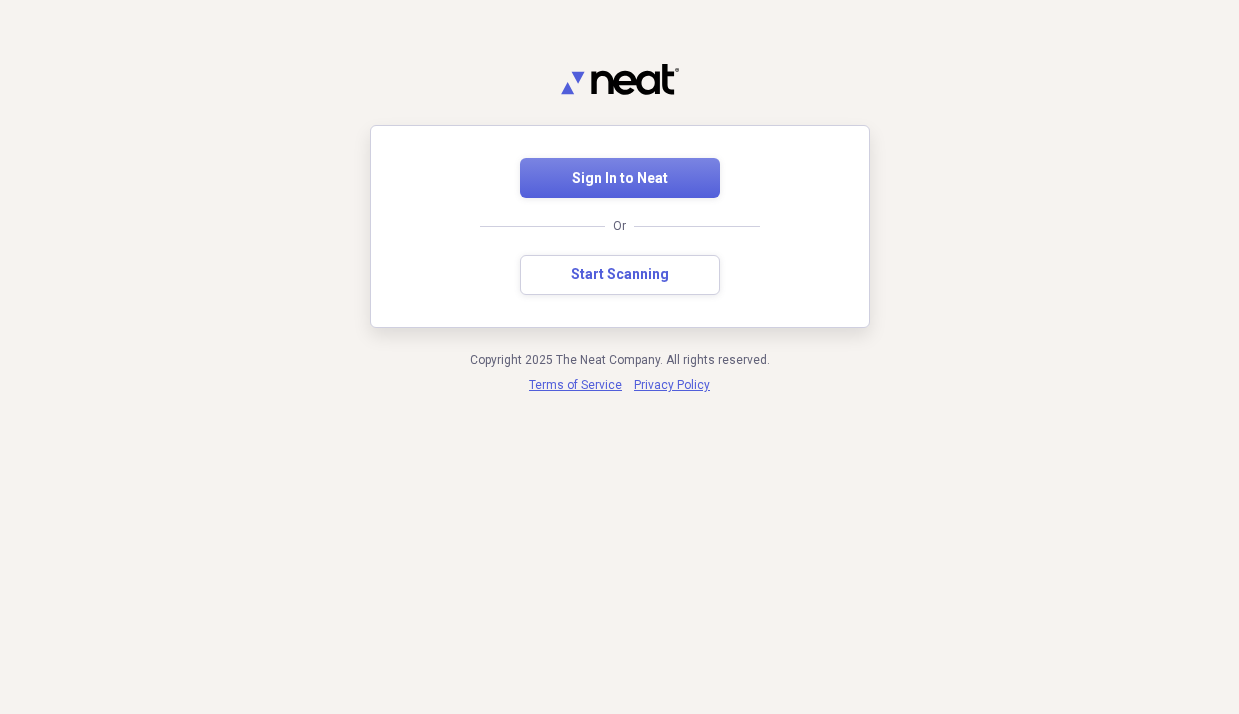 scroll, scrollTop: 0, scrollLeft: 0, axis: both 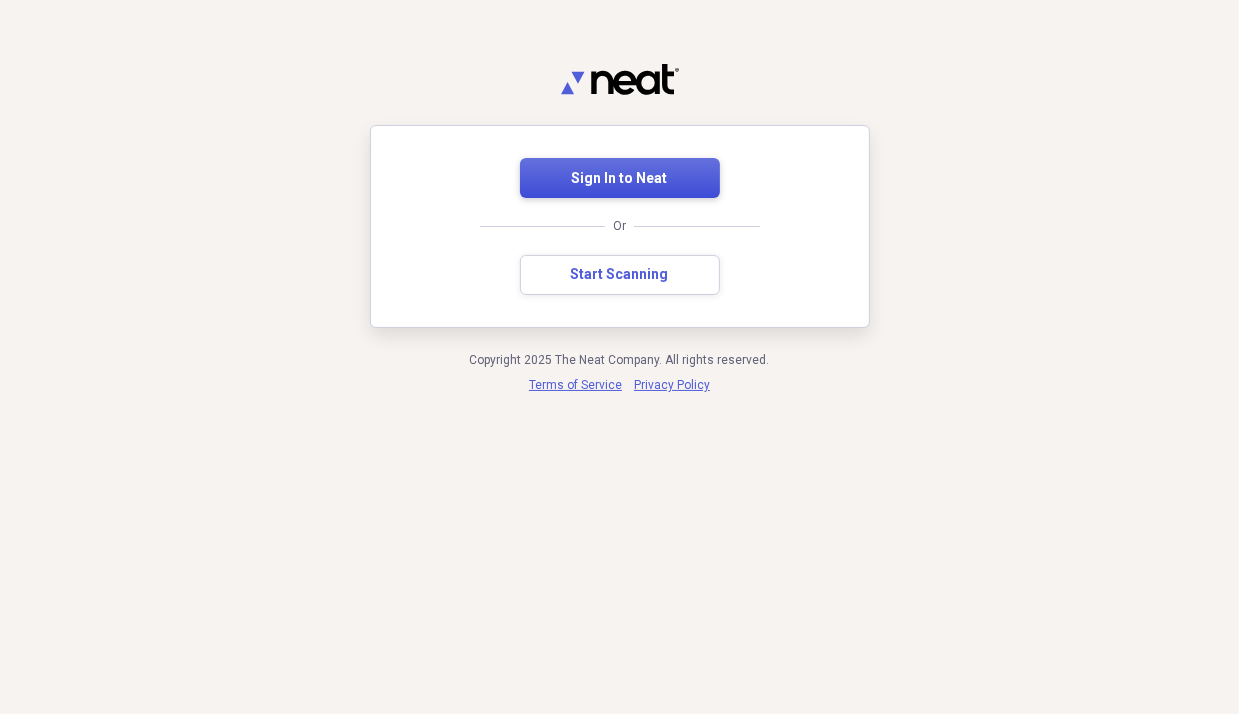 click on "Sign In to Neat" at bounding box center (620, 178) 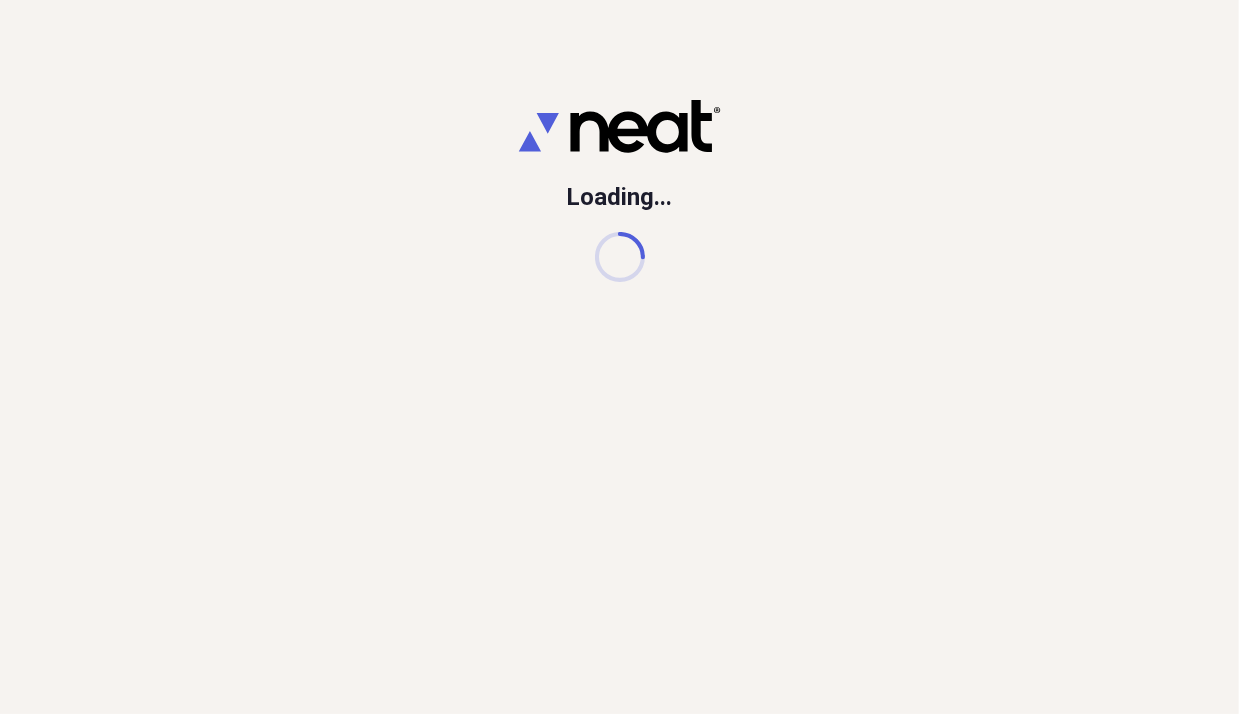 click on "Loading..." at bounding box center (619, 357) 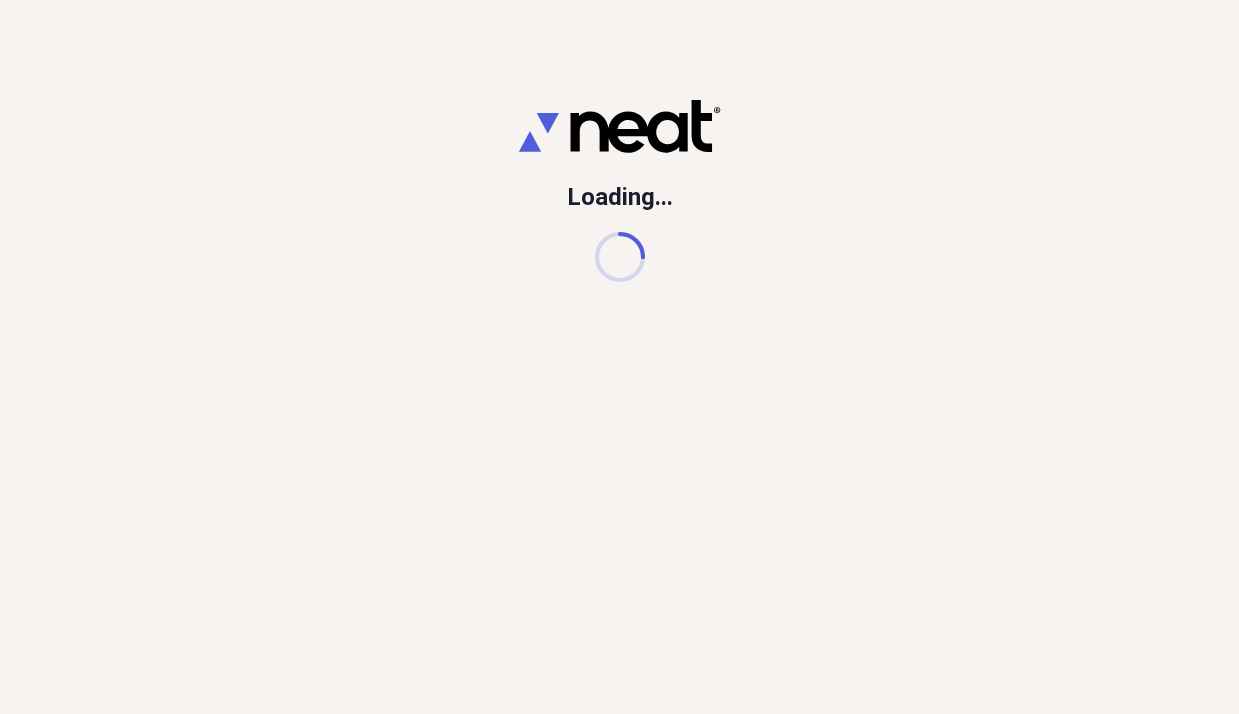 scroll, scrollTop: 0, scrollLeft: 0, axis: both 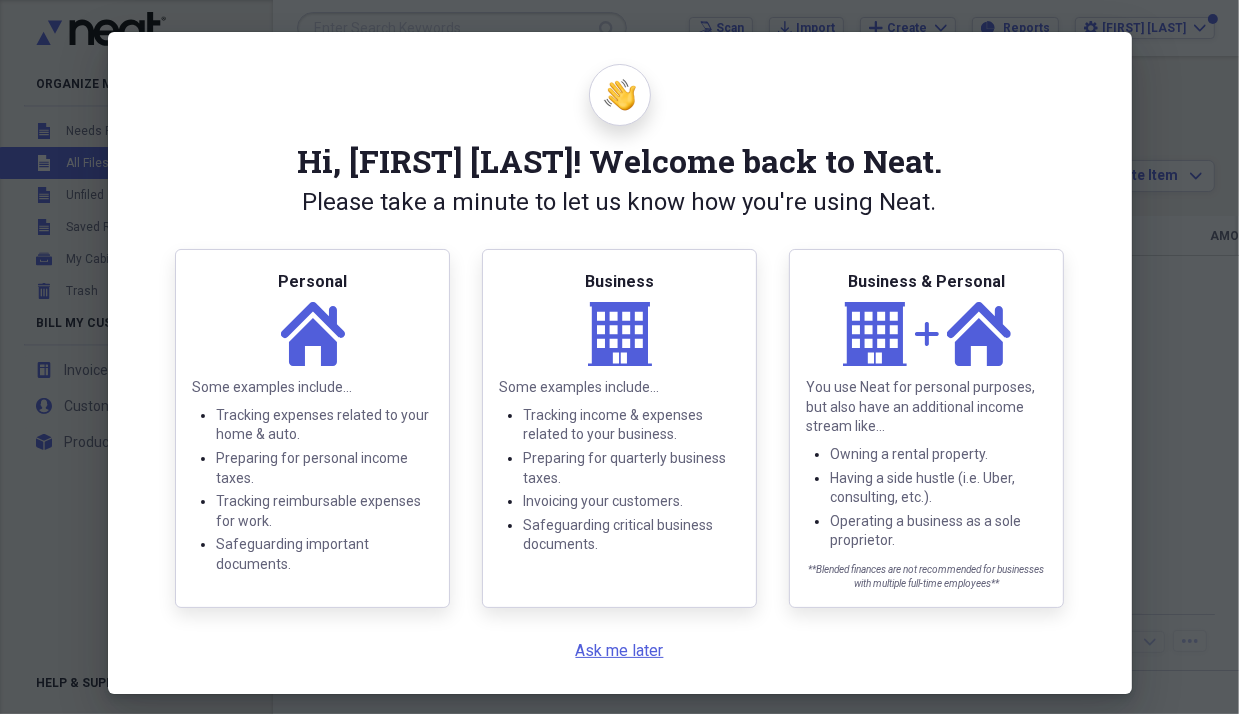 drag, startPoint x: 0, startPoint y: 0, endPoint x: 995, endPoint y: 80, distance: 998.2109 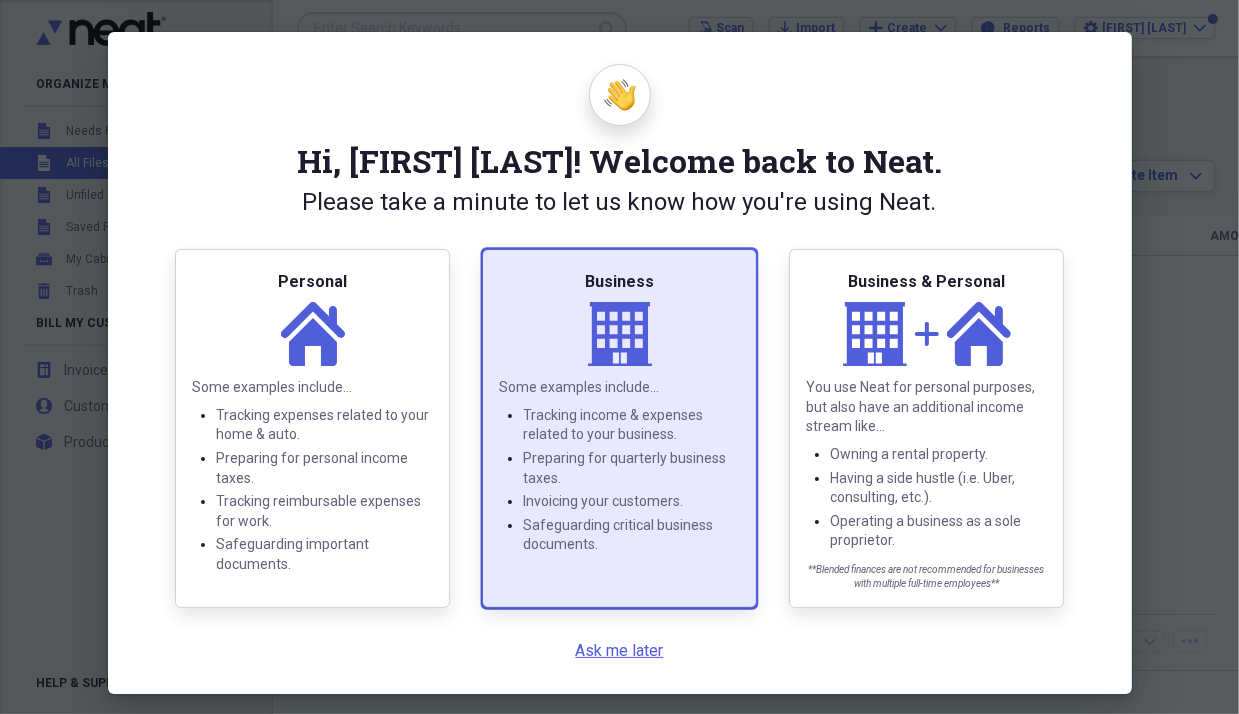 click on "Business" at bounding box center [619, 282] 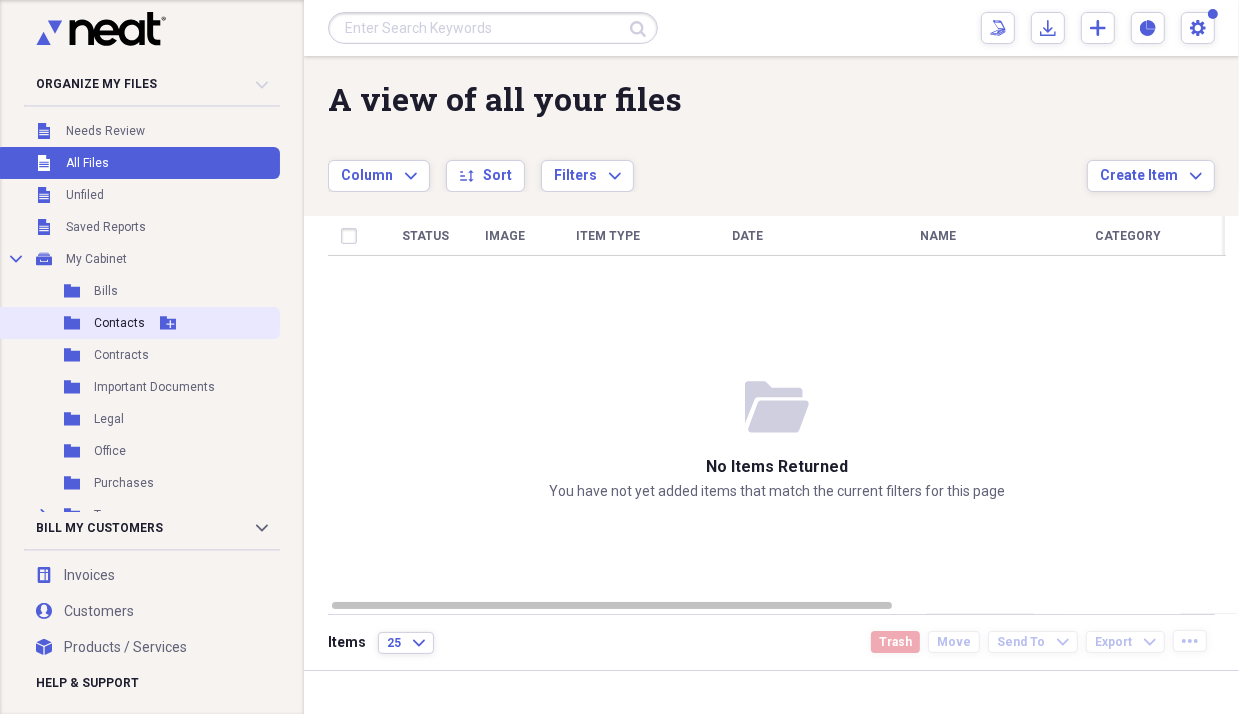 scroll, scrollTop: 48, scrollLeft: 0, axis: vertical 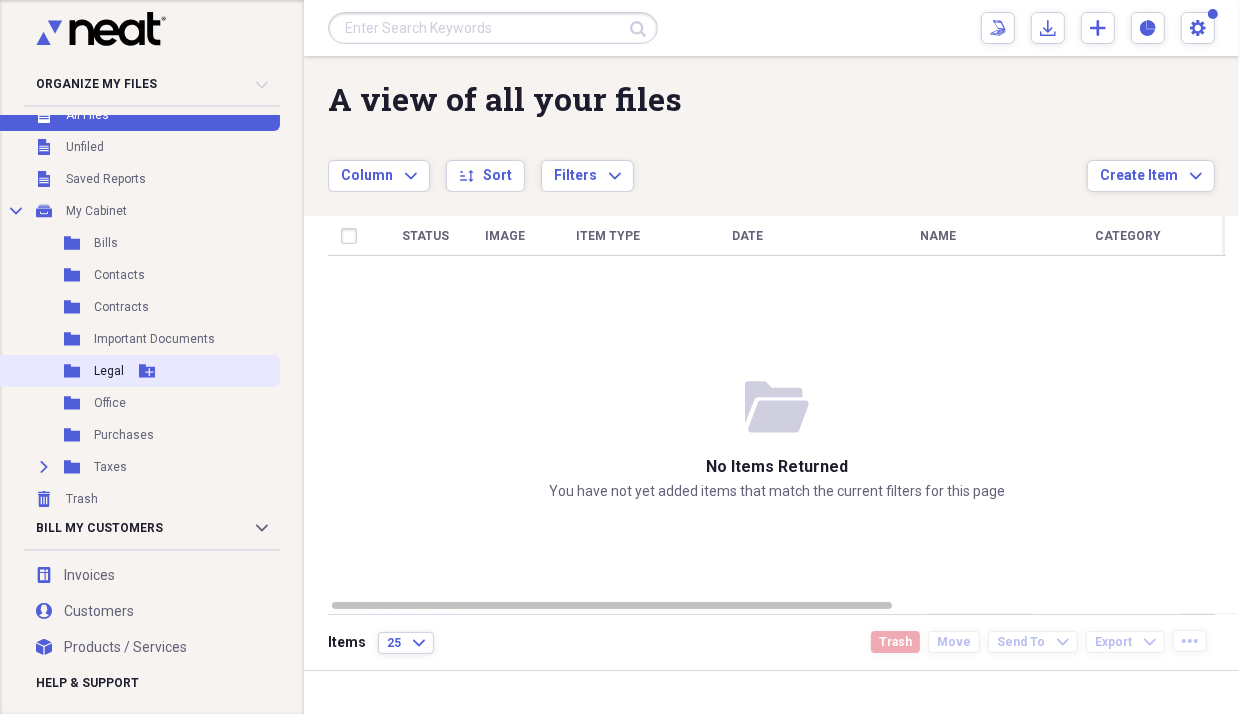 click on "Legal" at bounding box center [109, 371] 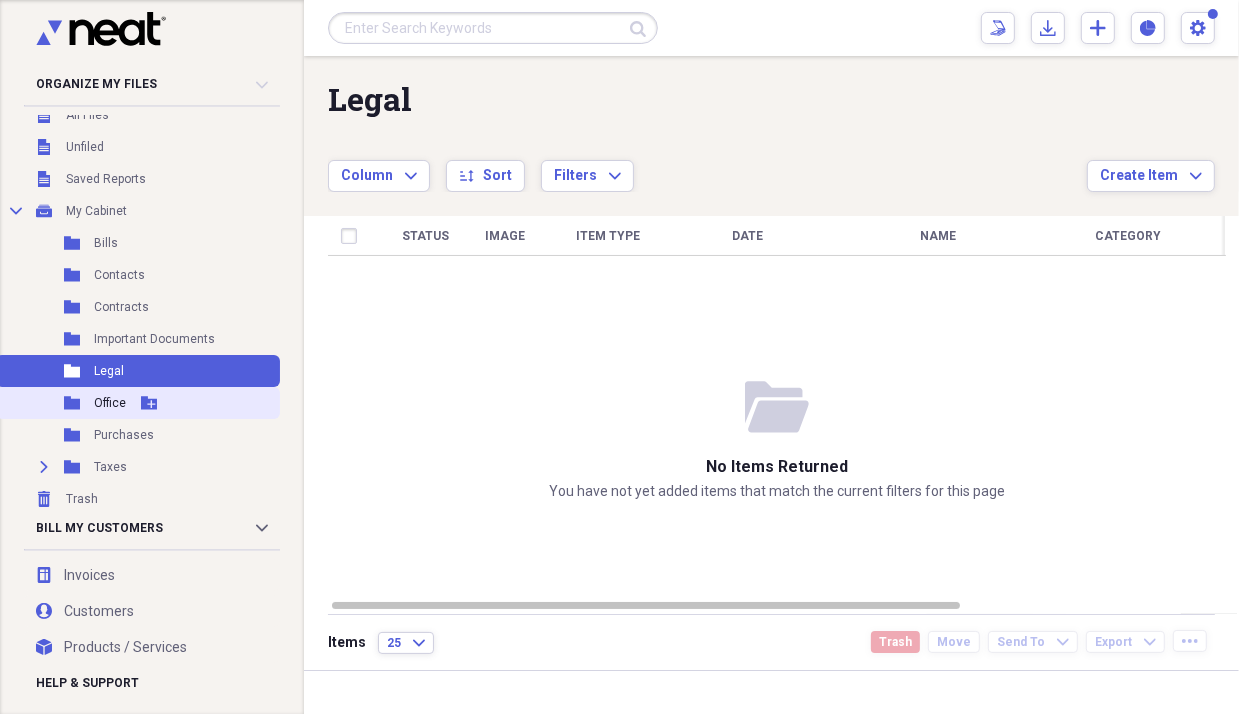 click on "Folder Office Add Folder" at bounding box center [138, 403] 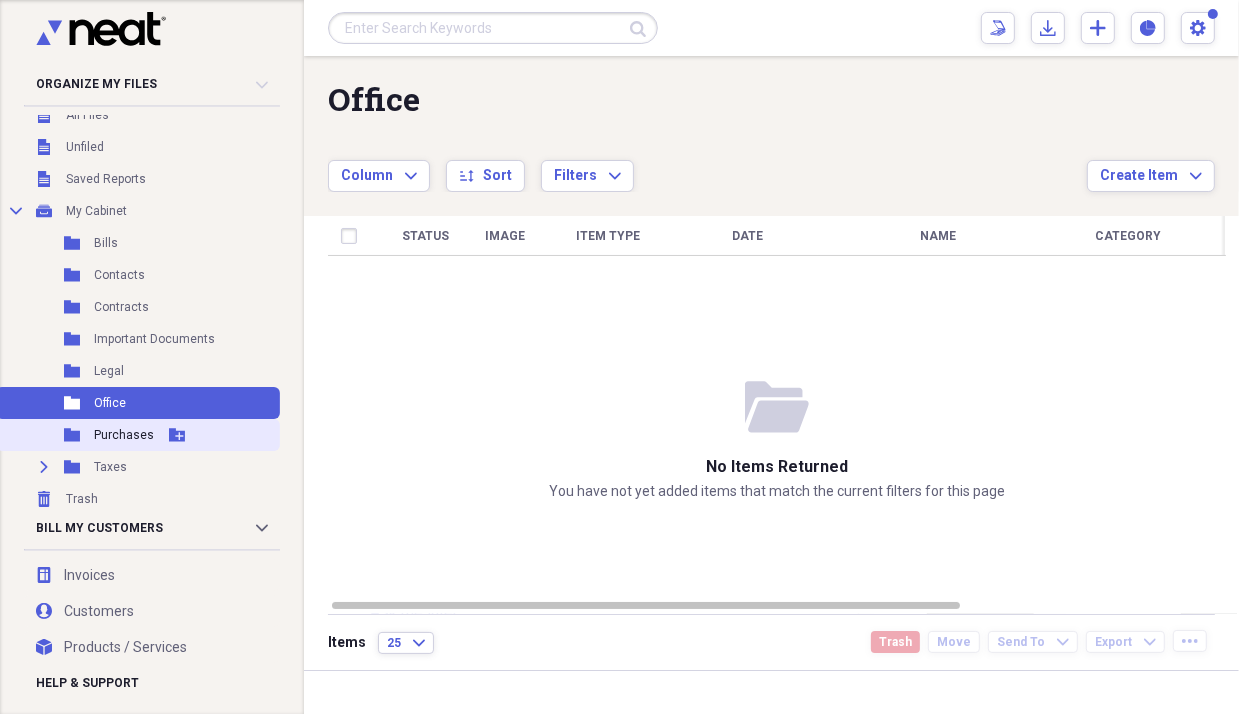 click on "Purchases" at bounding box center (124, 435) 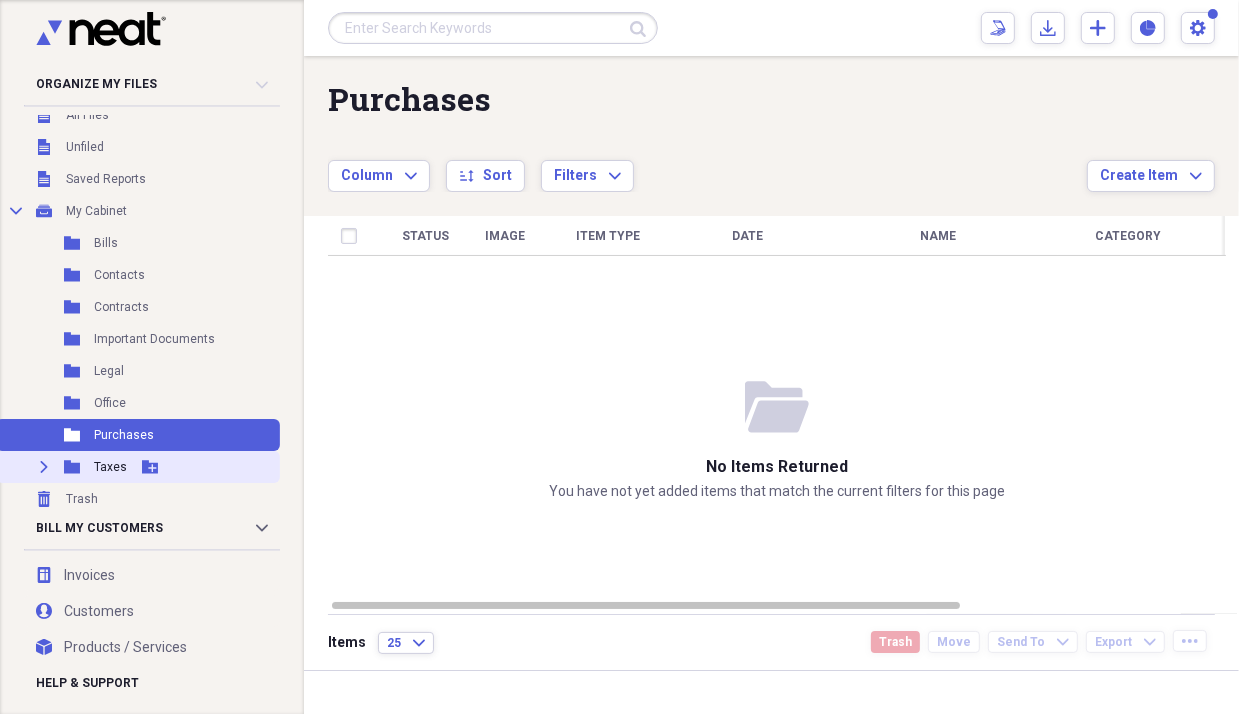 click on "Taxes" at bounding box center [110, 467] 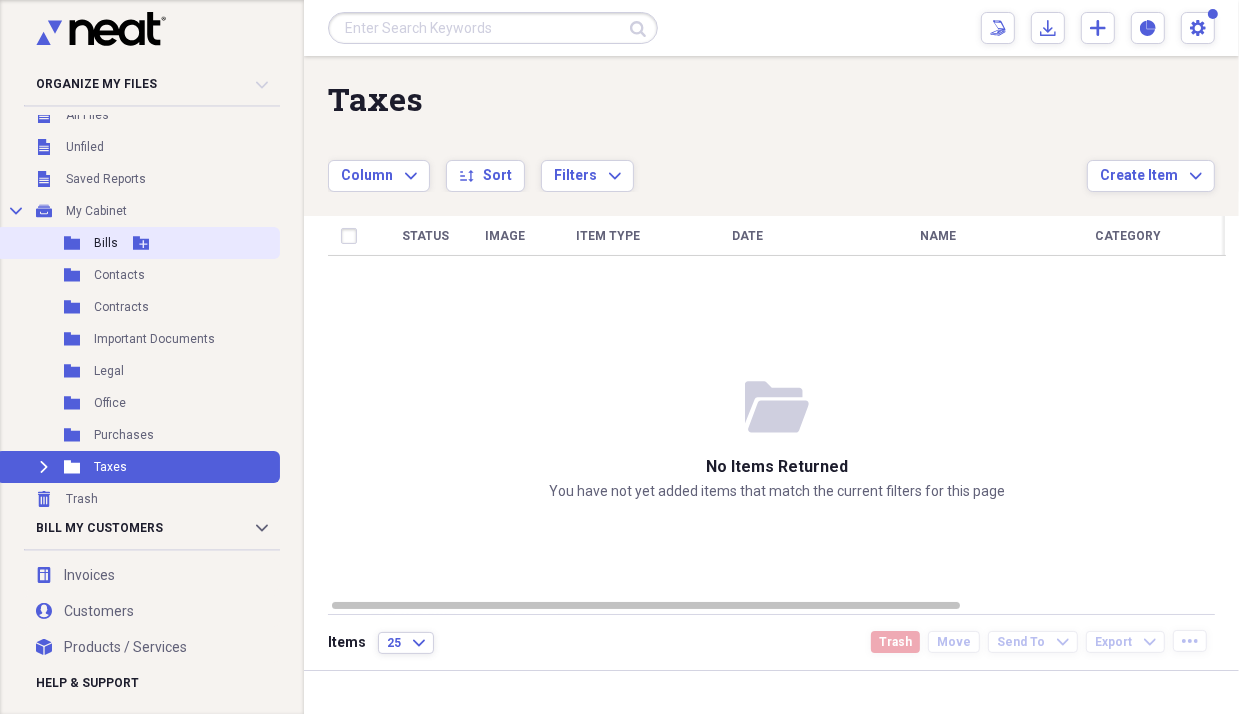 click on "Folder Bills Add Folder" at bounding box center [138, 243] 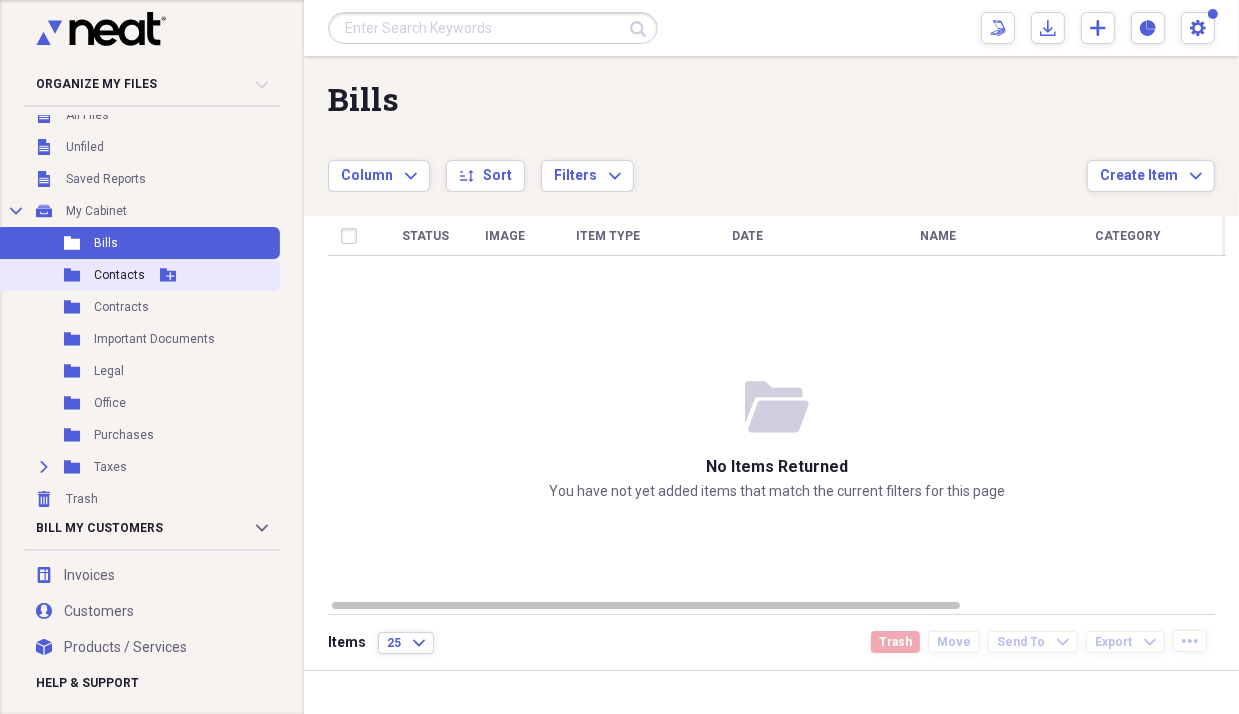 click on "Contacts" at bounding box center [119, 275] 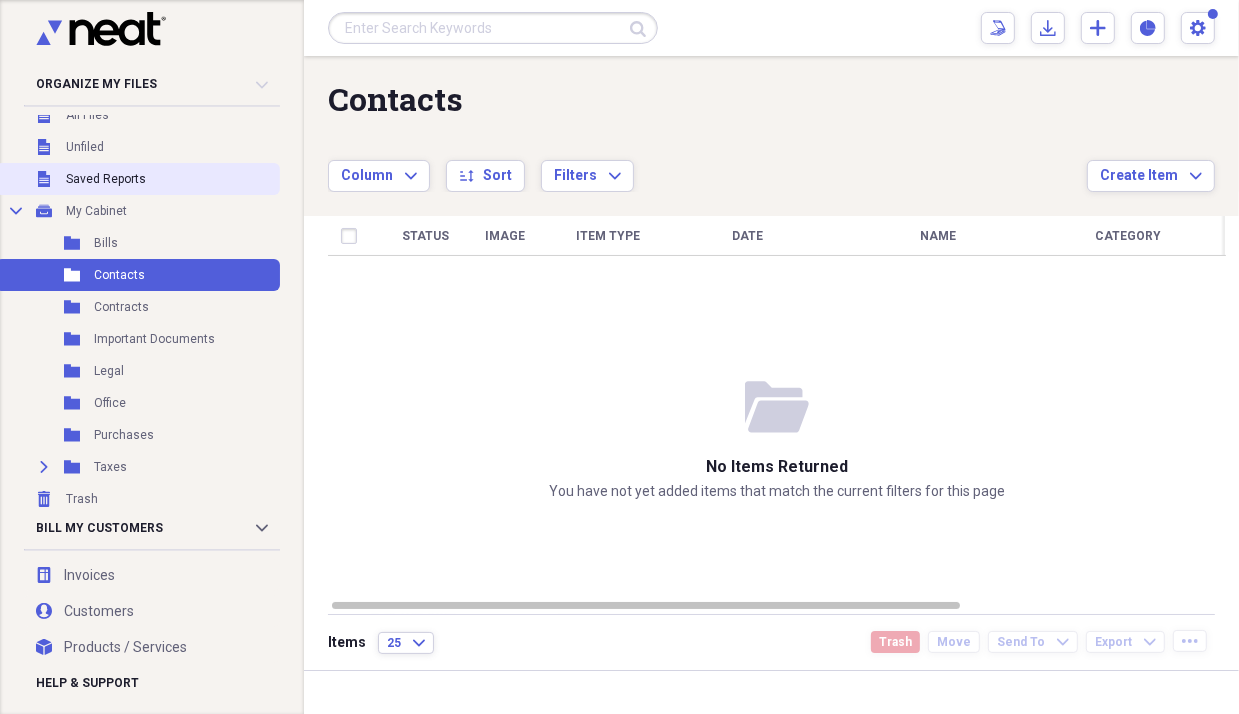 click on "Saved Reports" at bounding box center [106, 179] 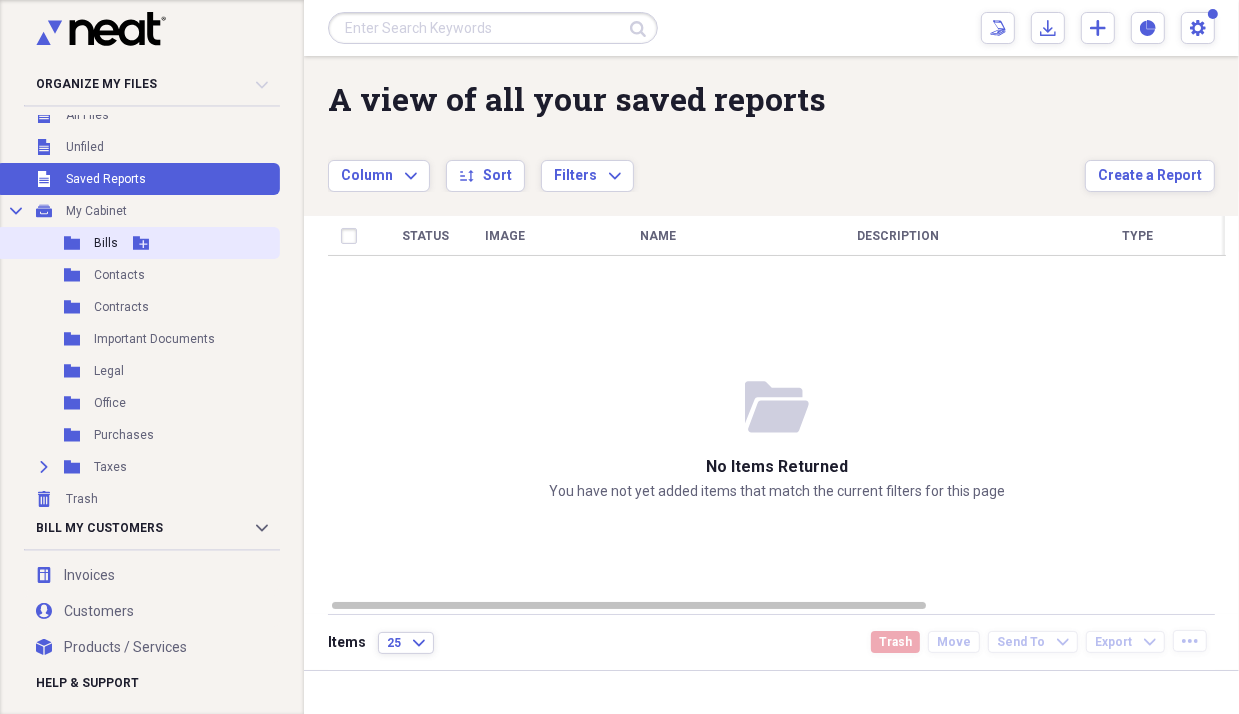 scroll, scrollTop: 0, scrollLeft: 0, axis: both 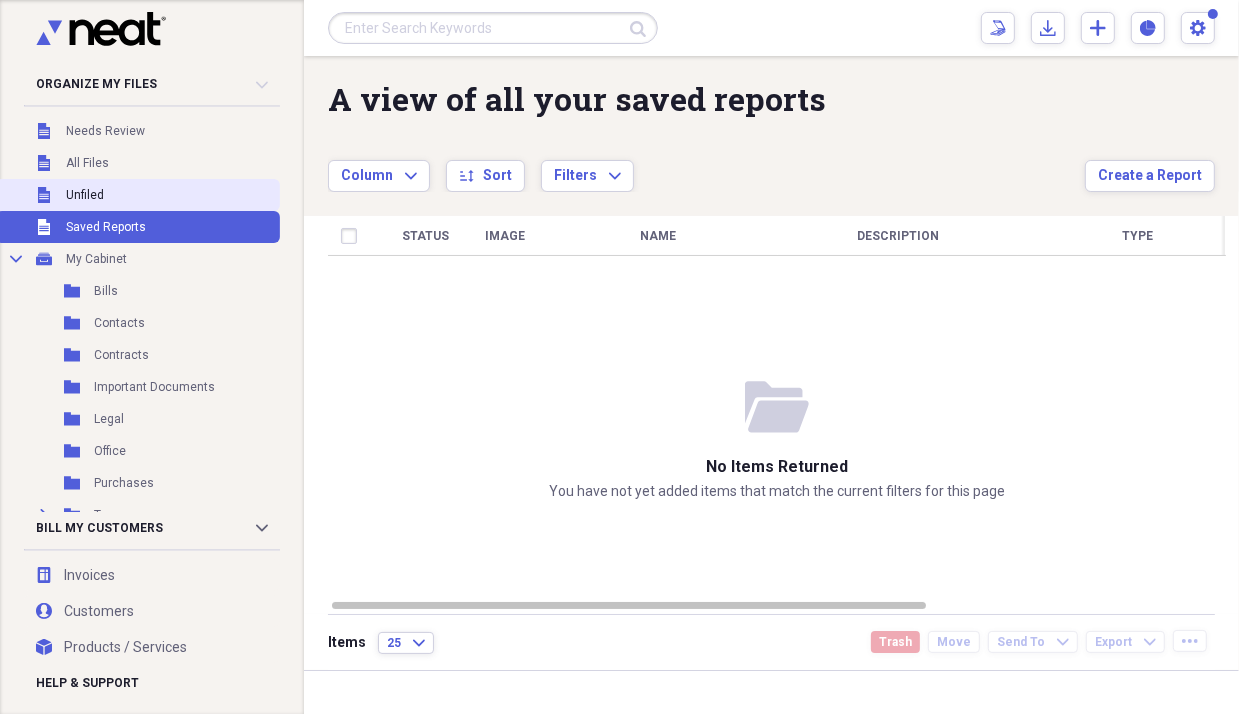 click on "Unfiled" at bounding box center (85, 195) 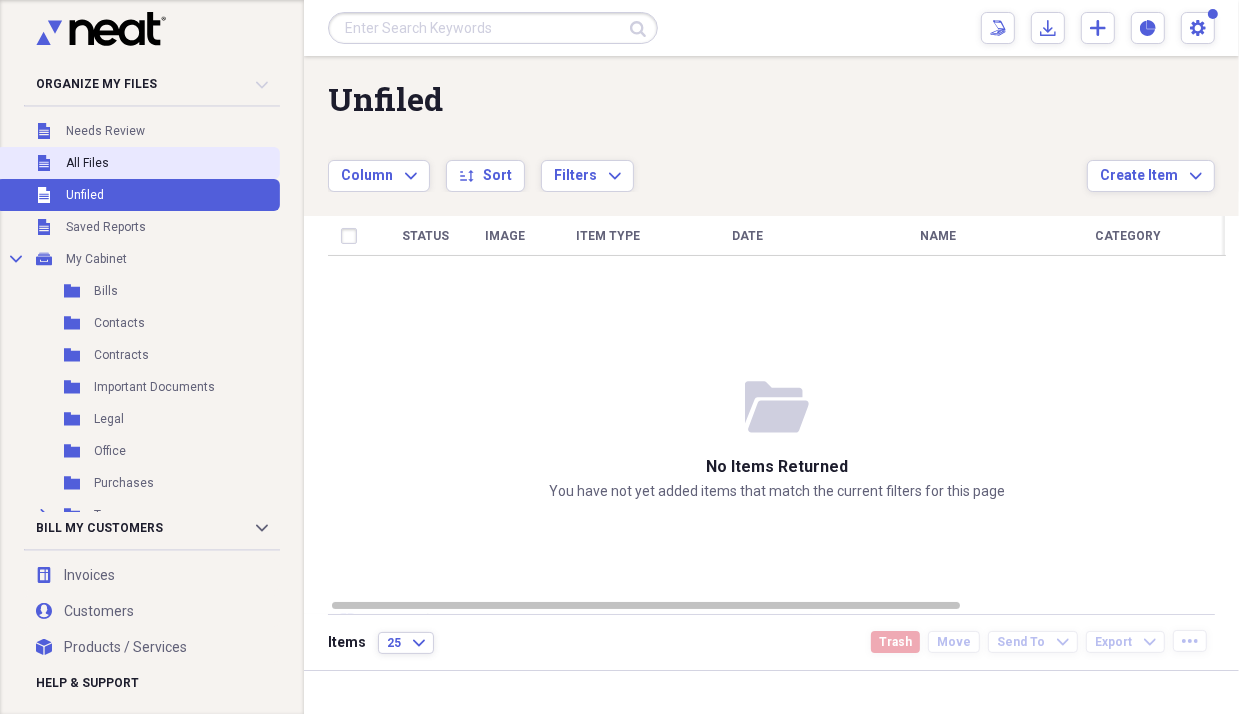 click on "All Files" at bounding box center (87, 163) 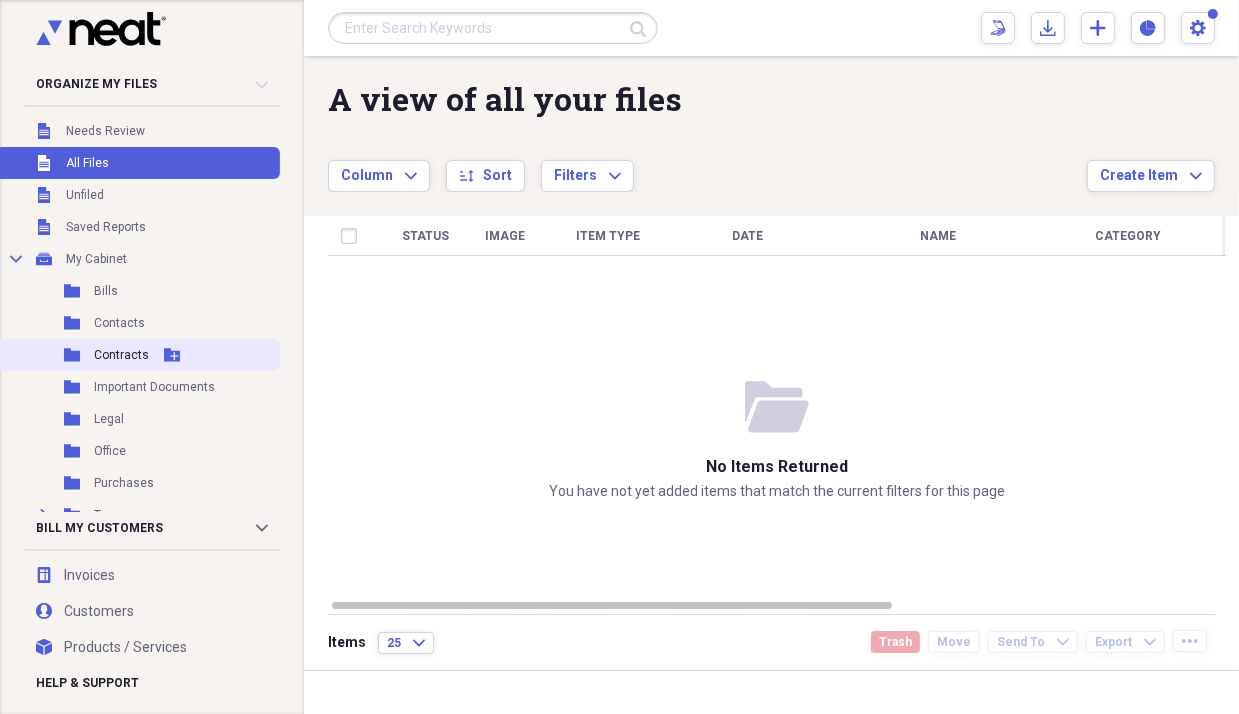 scroll, scrollTop: 48, scrollLeft: 0, axis: vertical 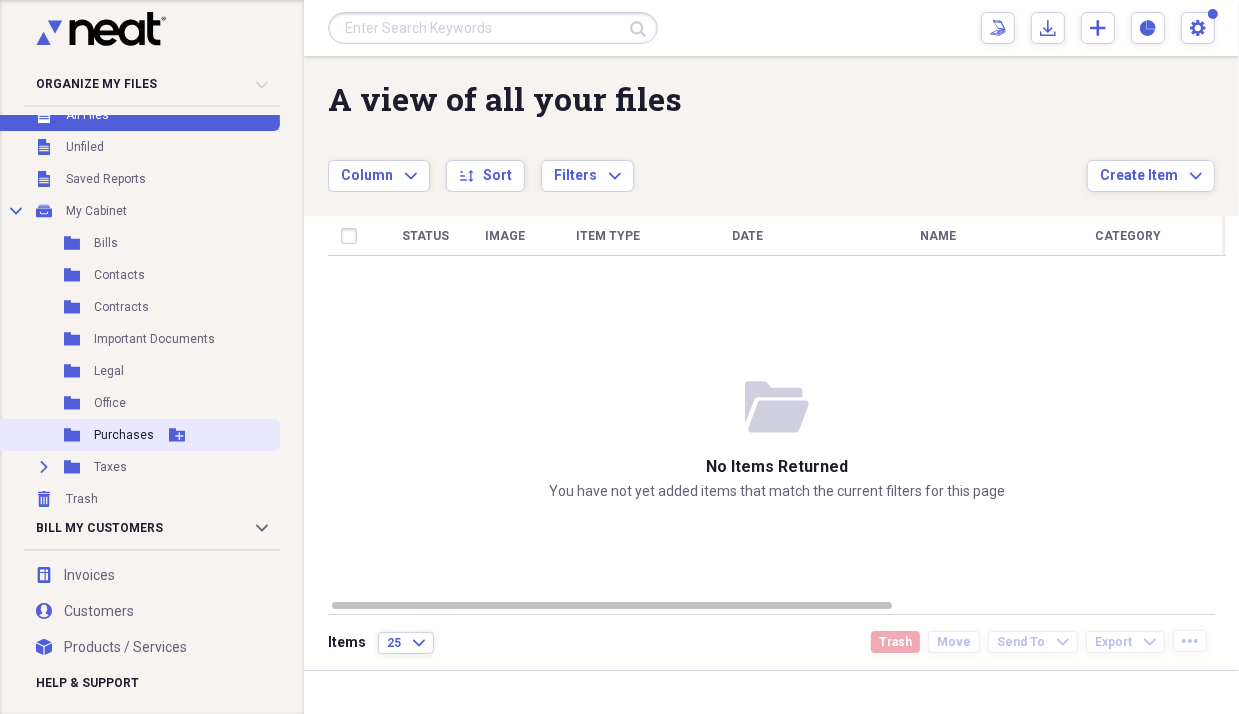 click on "Purchases" at bounding box center (124, 435) 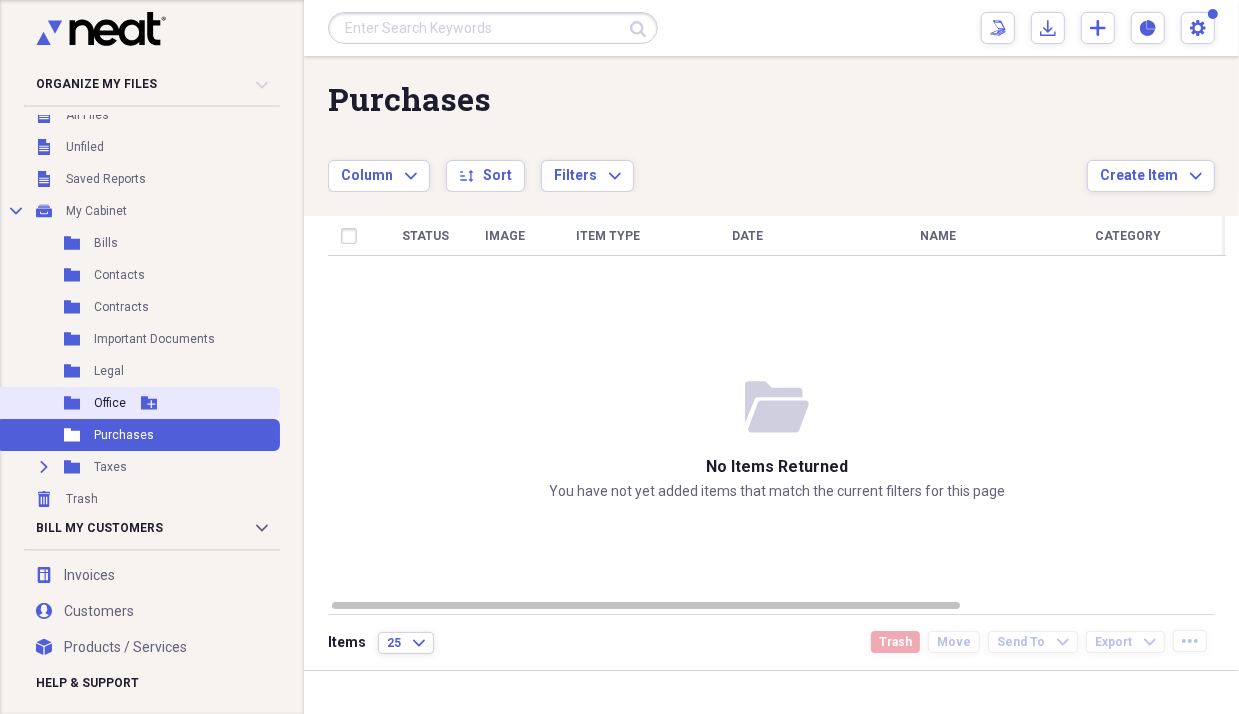 click on "Office" at bounding box center (110, 403) 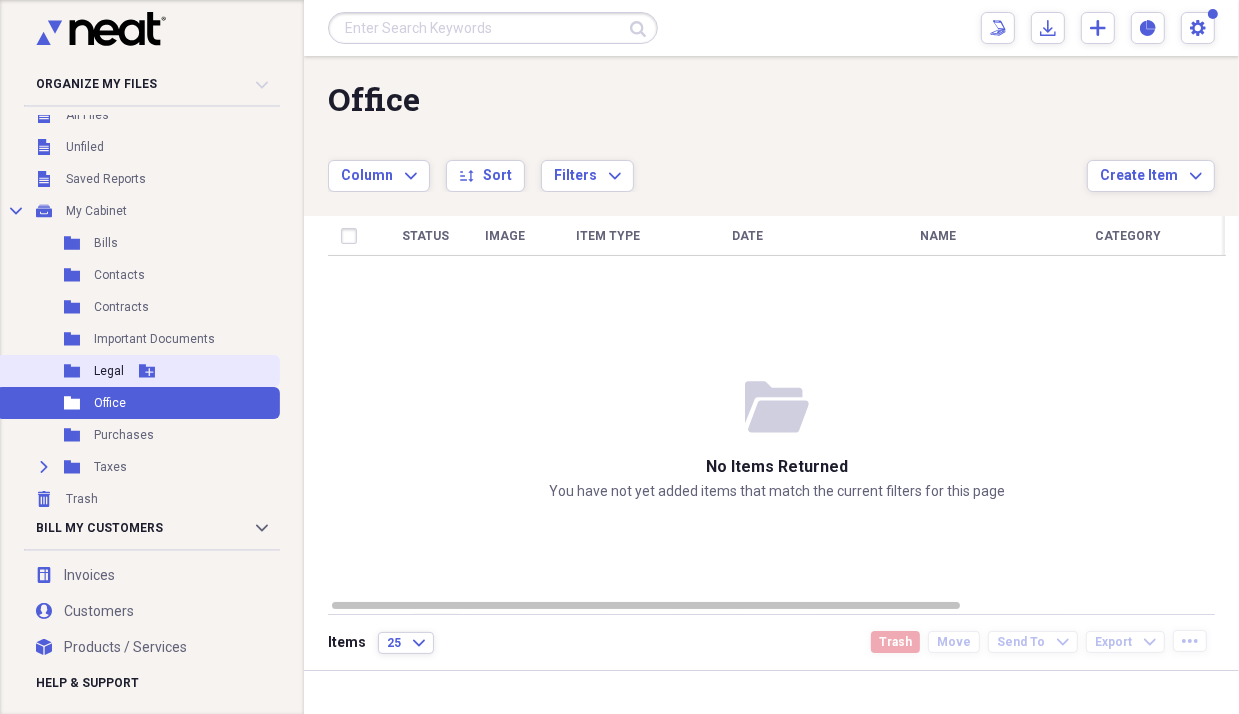 click on "Legal" at bounding box center [109, 371] 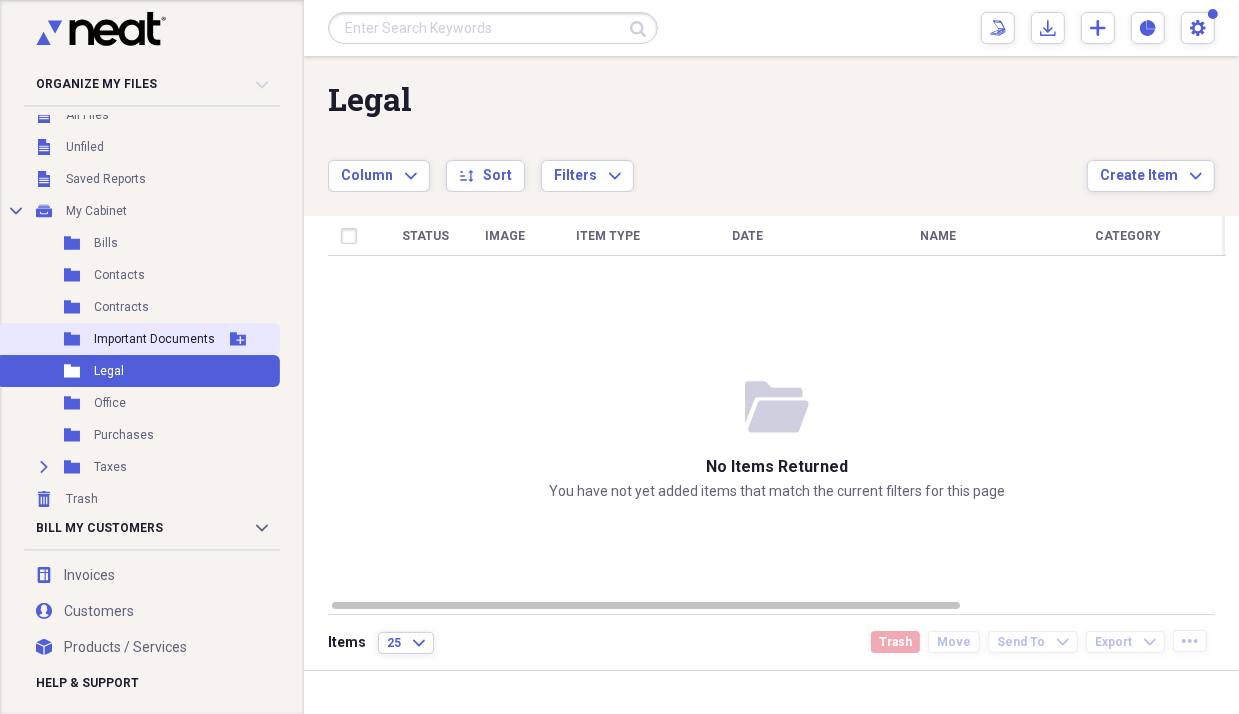 click on "Folder Important Documents Add Folder" at bounding box center (138, 339) 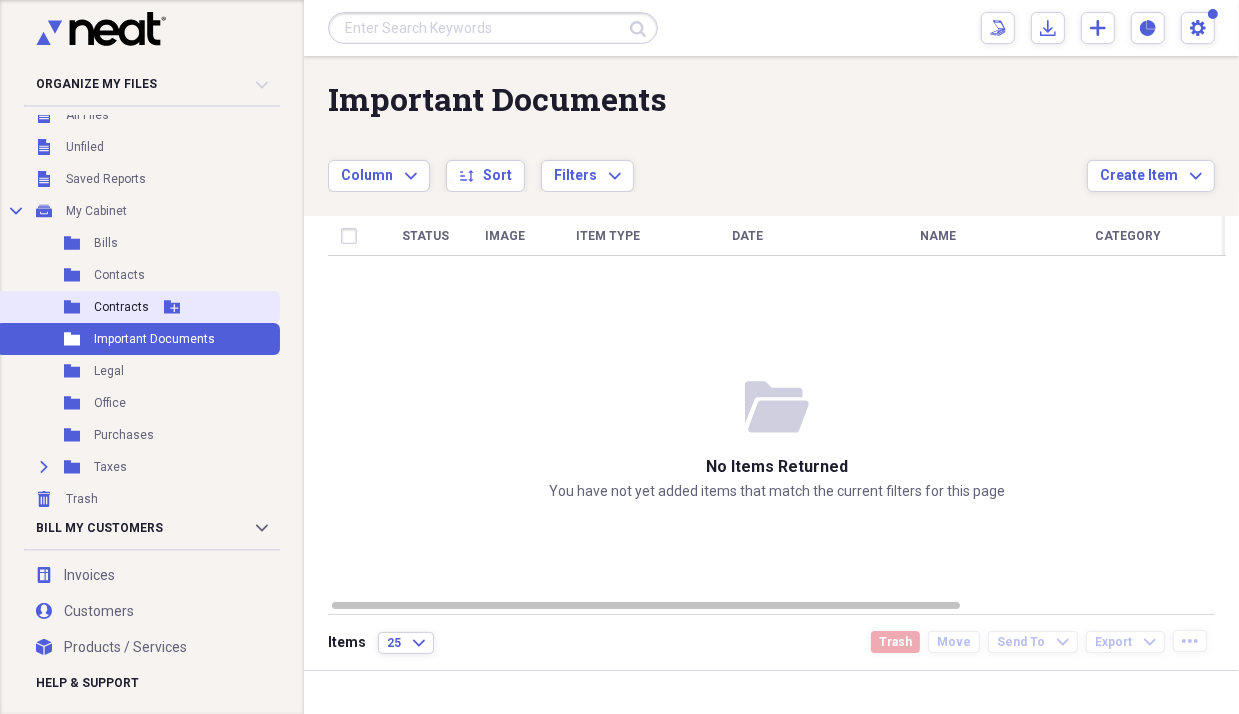 click on "Contracts" at bounding box center (121, 307) 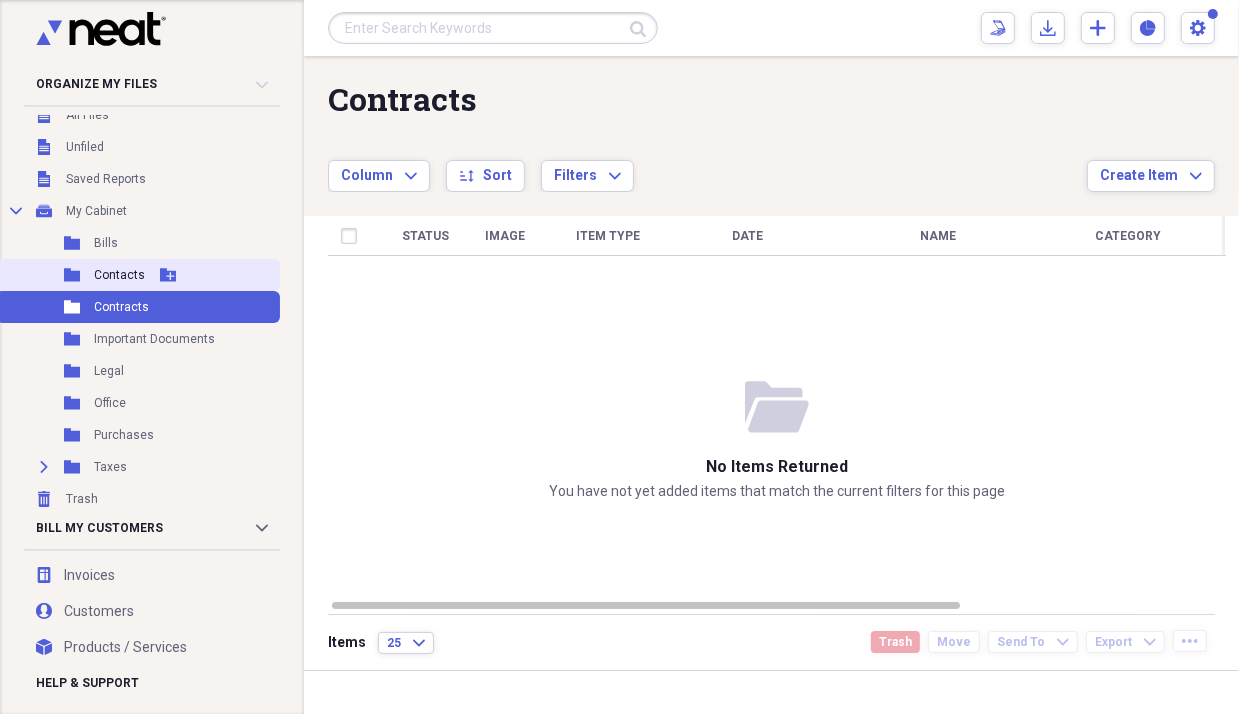 click on "Contacts" at bounding box center (119, 275) 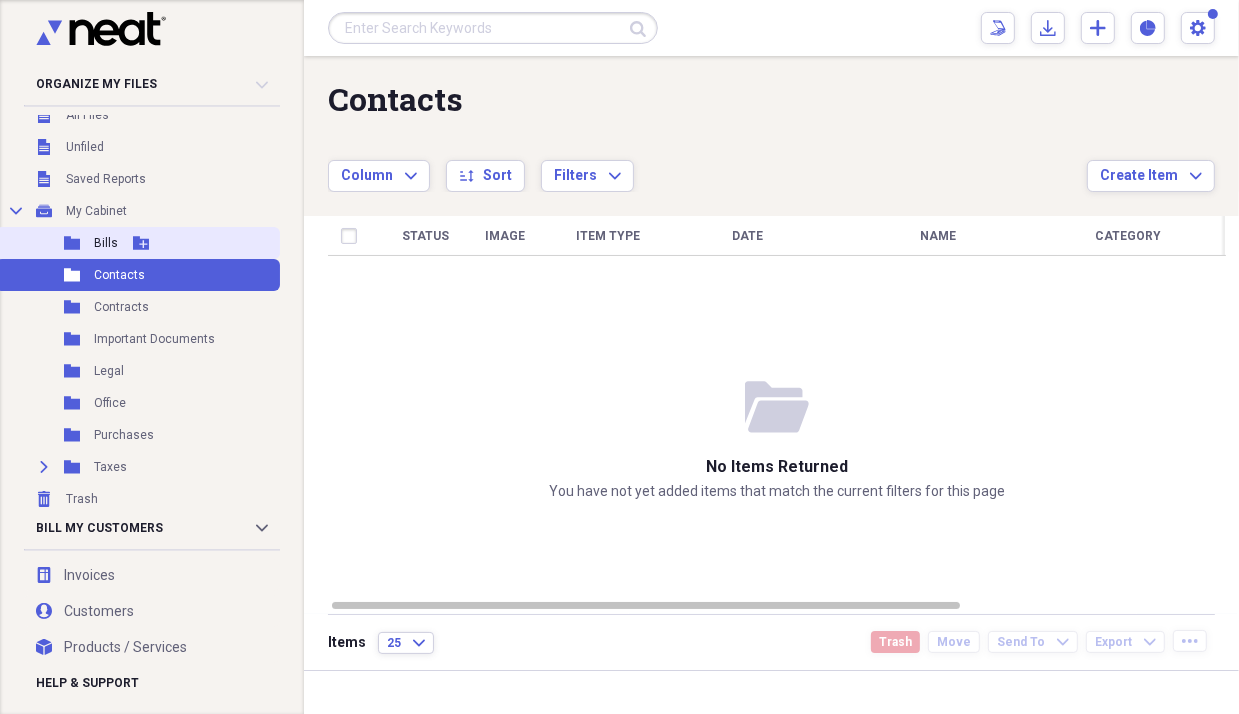 click on "Folder Bills Add Folder" at bounding box center (138, 243) 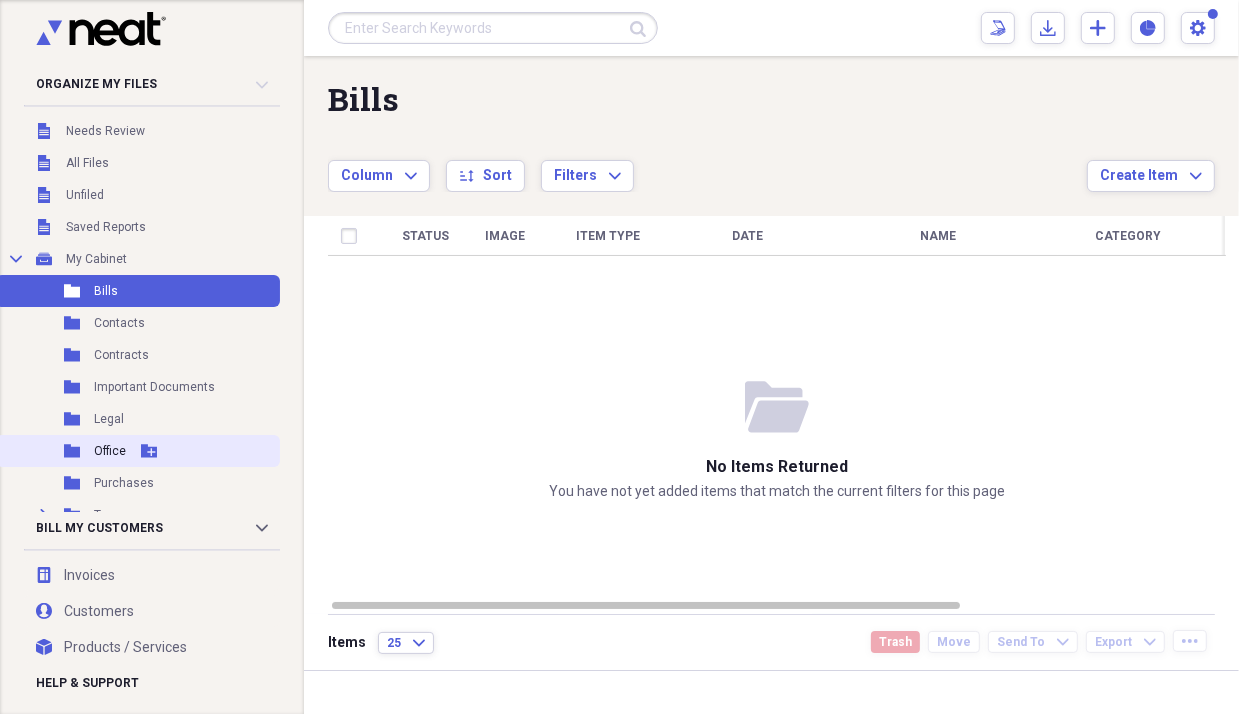 scroll, scrollTop: 48, scrollLeft: 0, axis: vertical 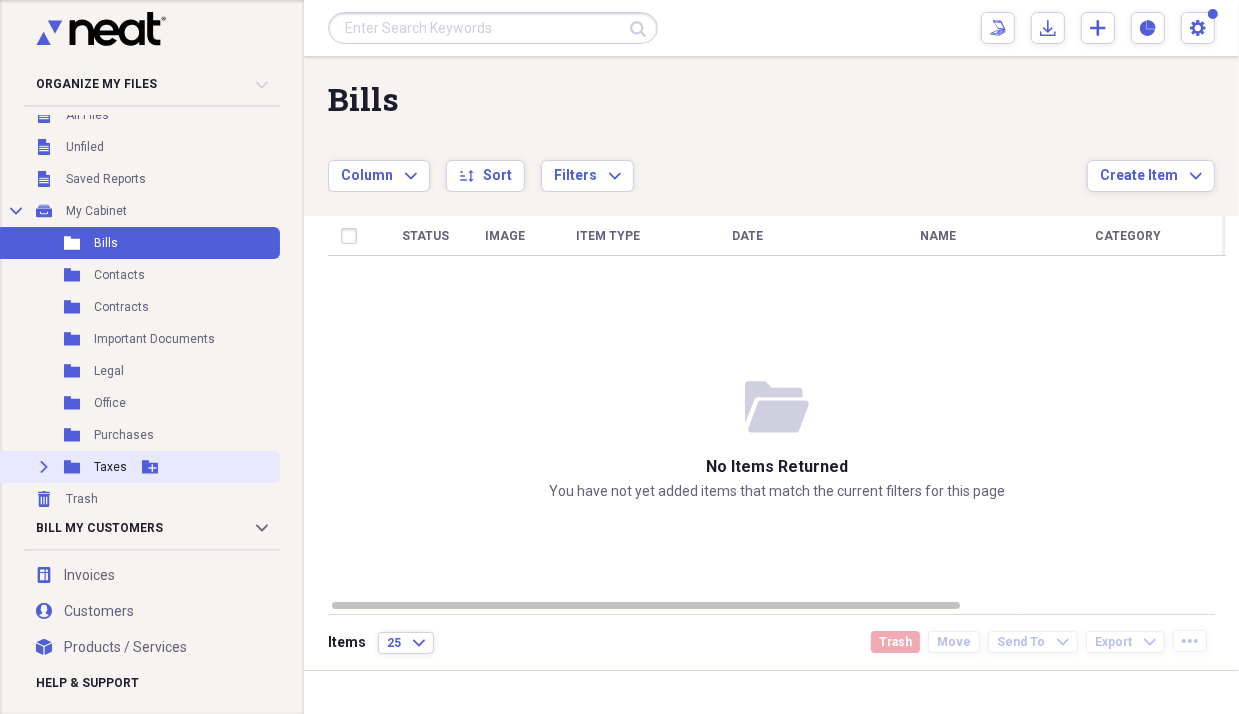 click on "Expand" 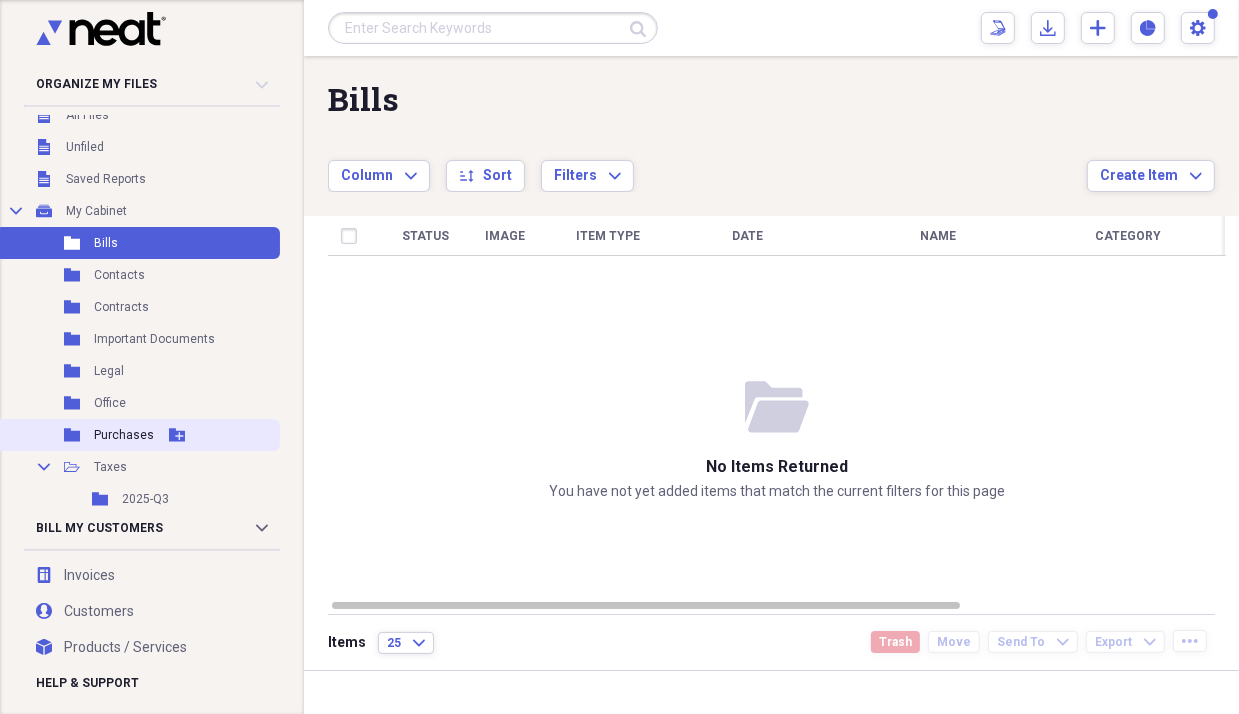scroll, scrollTop: 80, scrollLeft: 0, axis: vertical 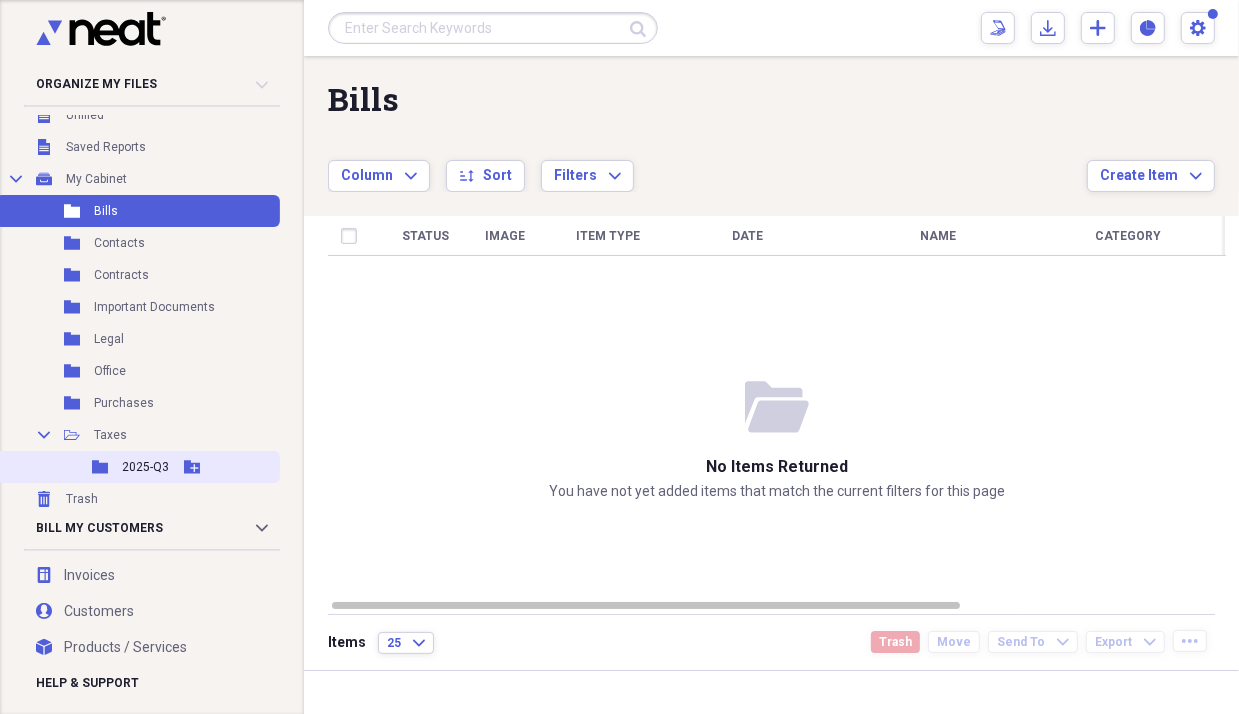 click on "2025-Q3" at bounding box center (145, 467) 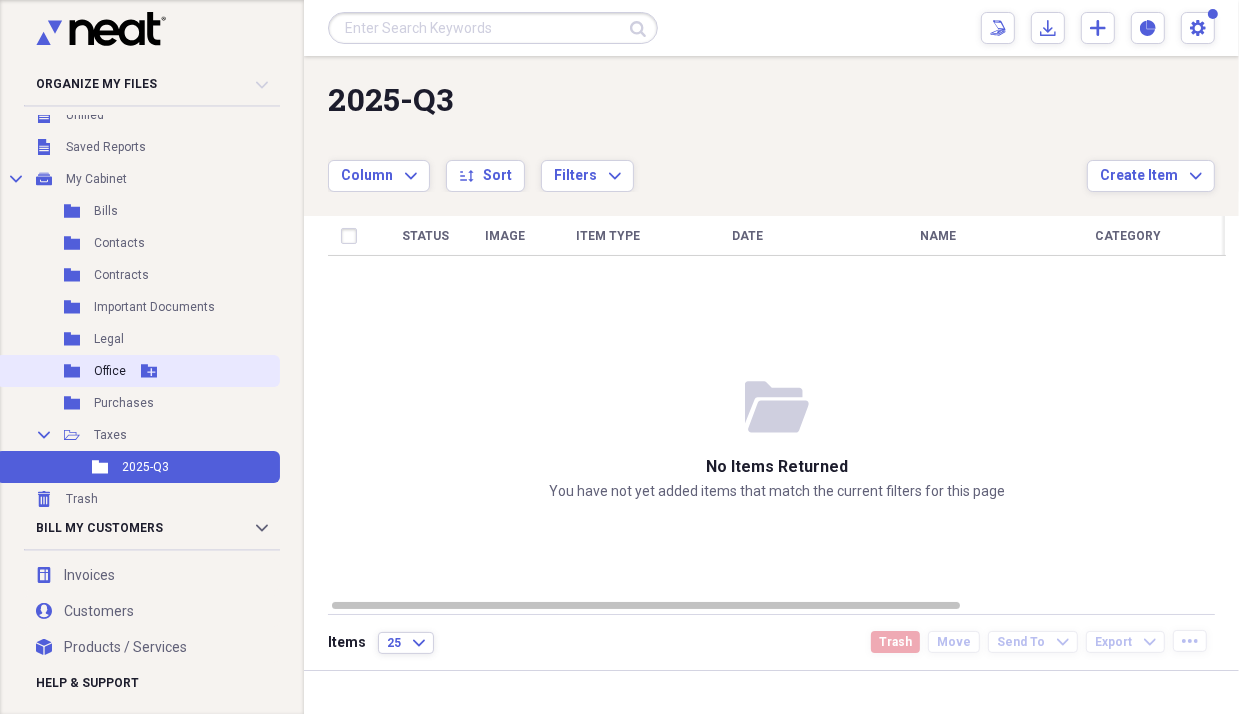 scroll, scrollTop: 0, scrollLeft: 0, axis: both 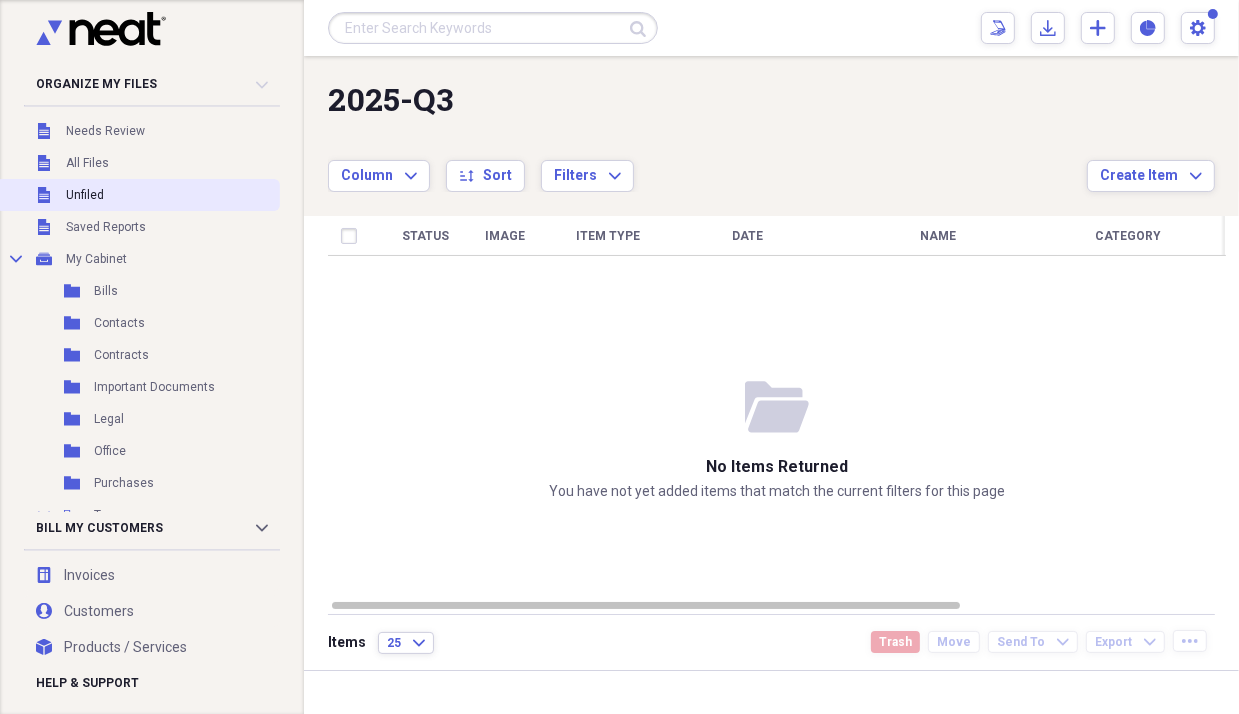 click on "Unfiled Unfiled" at bounding box center [138, 195] 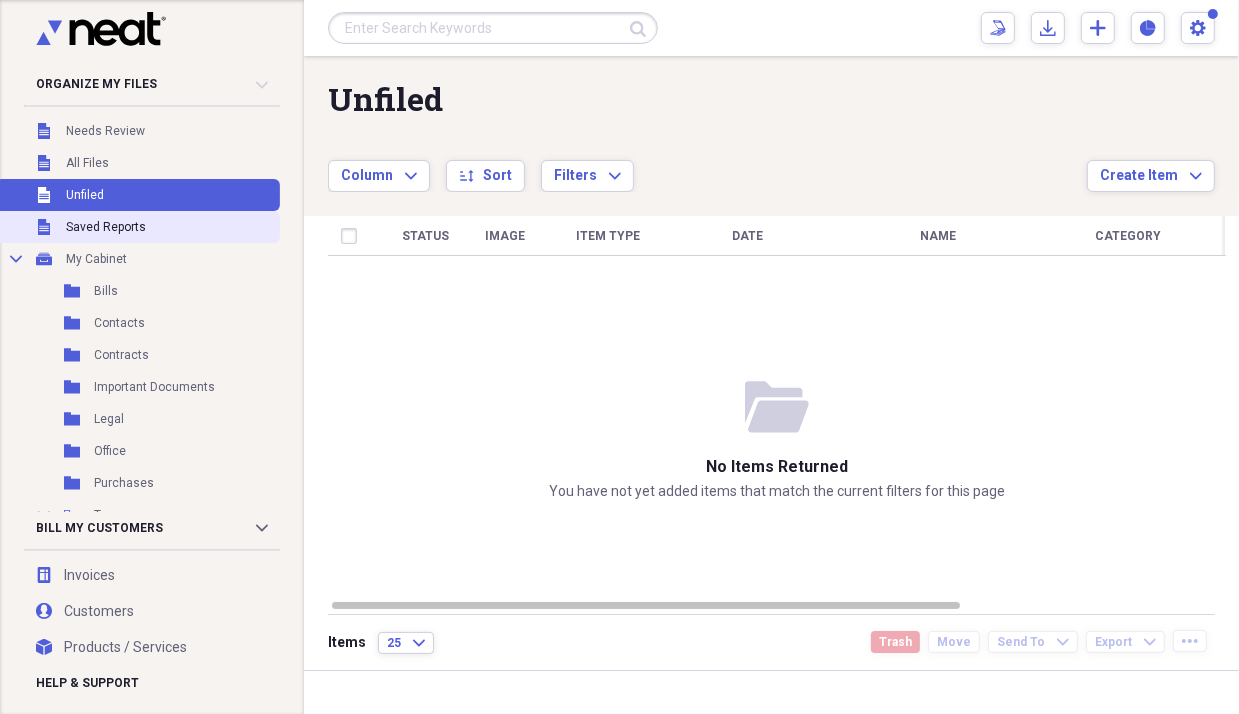 click on "Saved Reports" at bounding box center [106, 227] 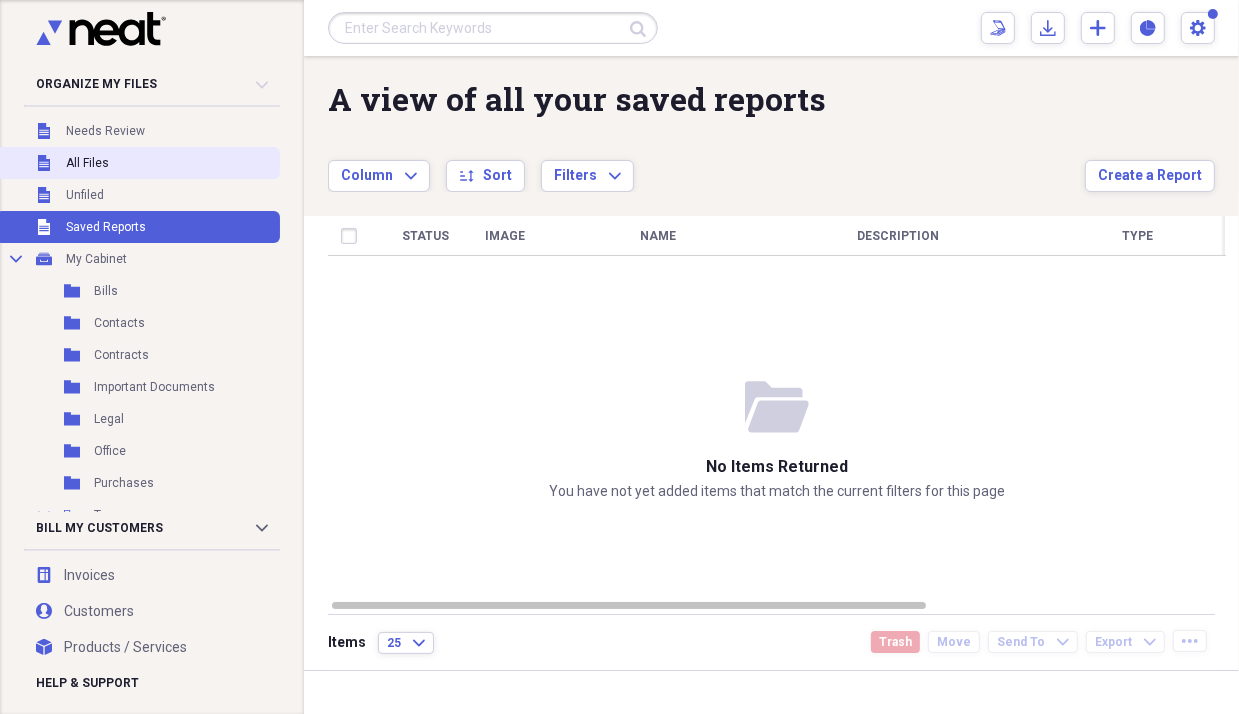 click on "Unfiled All Files" at bounding box center [138, 163] 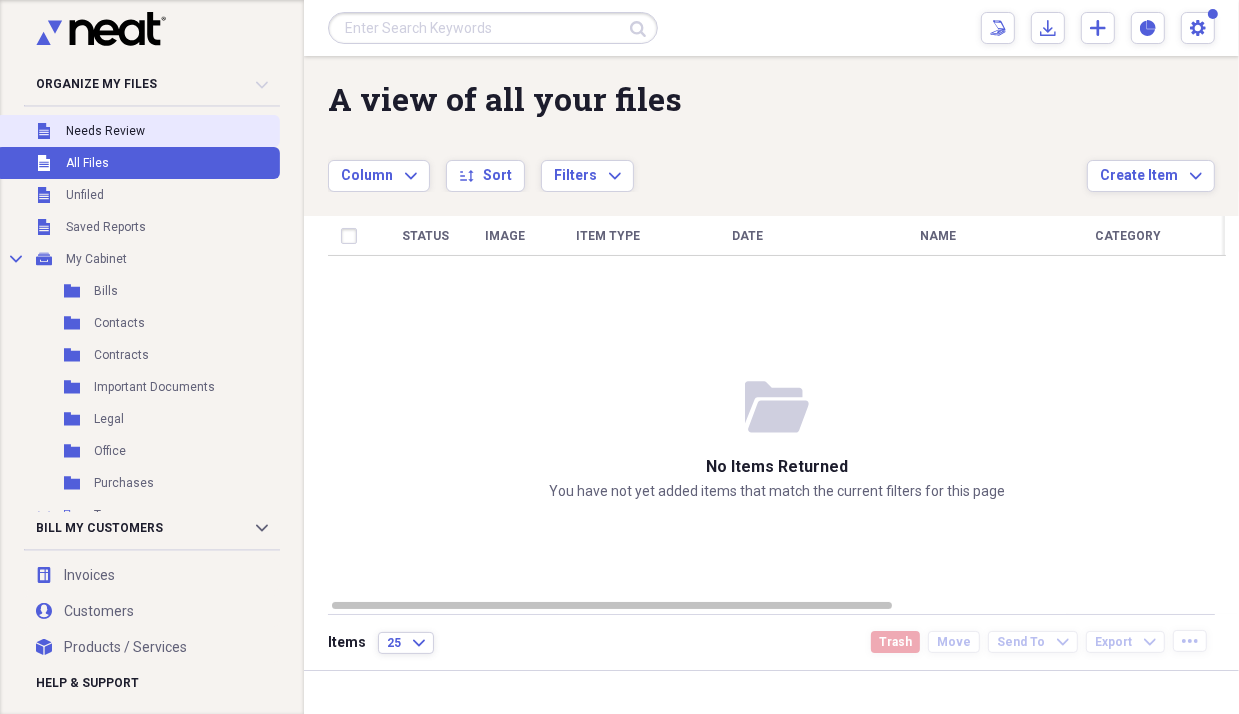 click on "Needs Review" at bounding box center [105, 131] 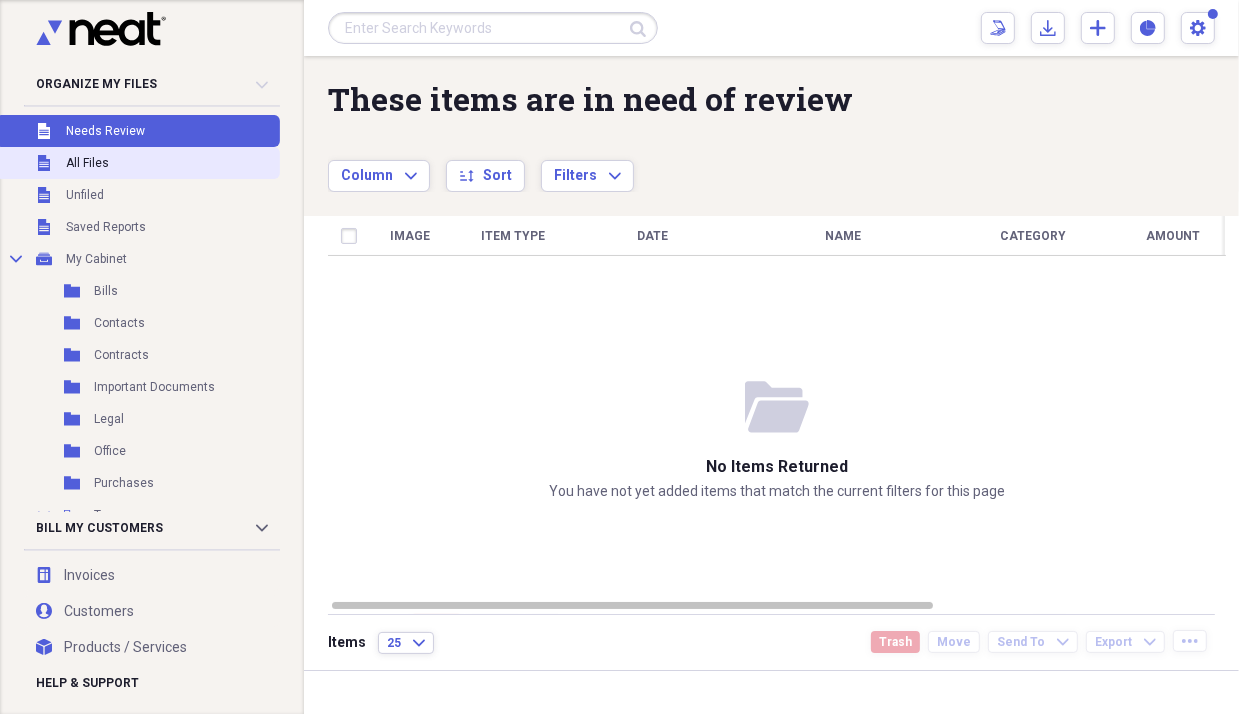click on "All Files" at bounding box center [87, 163] 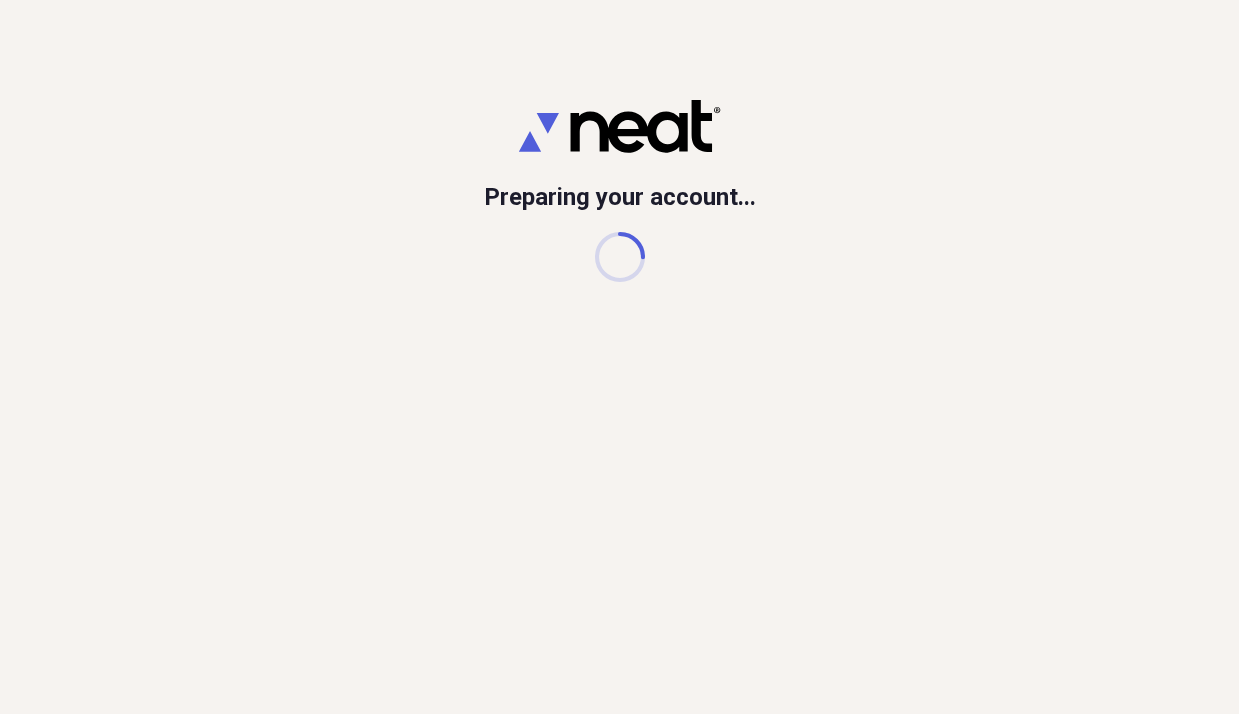 scroll, scrollTop: 0, scrollLeft: 0, axis: both 